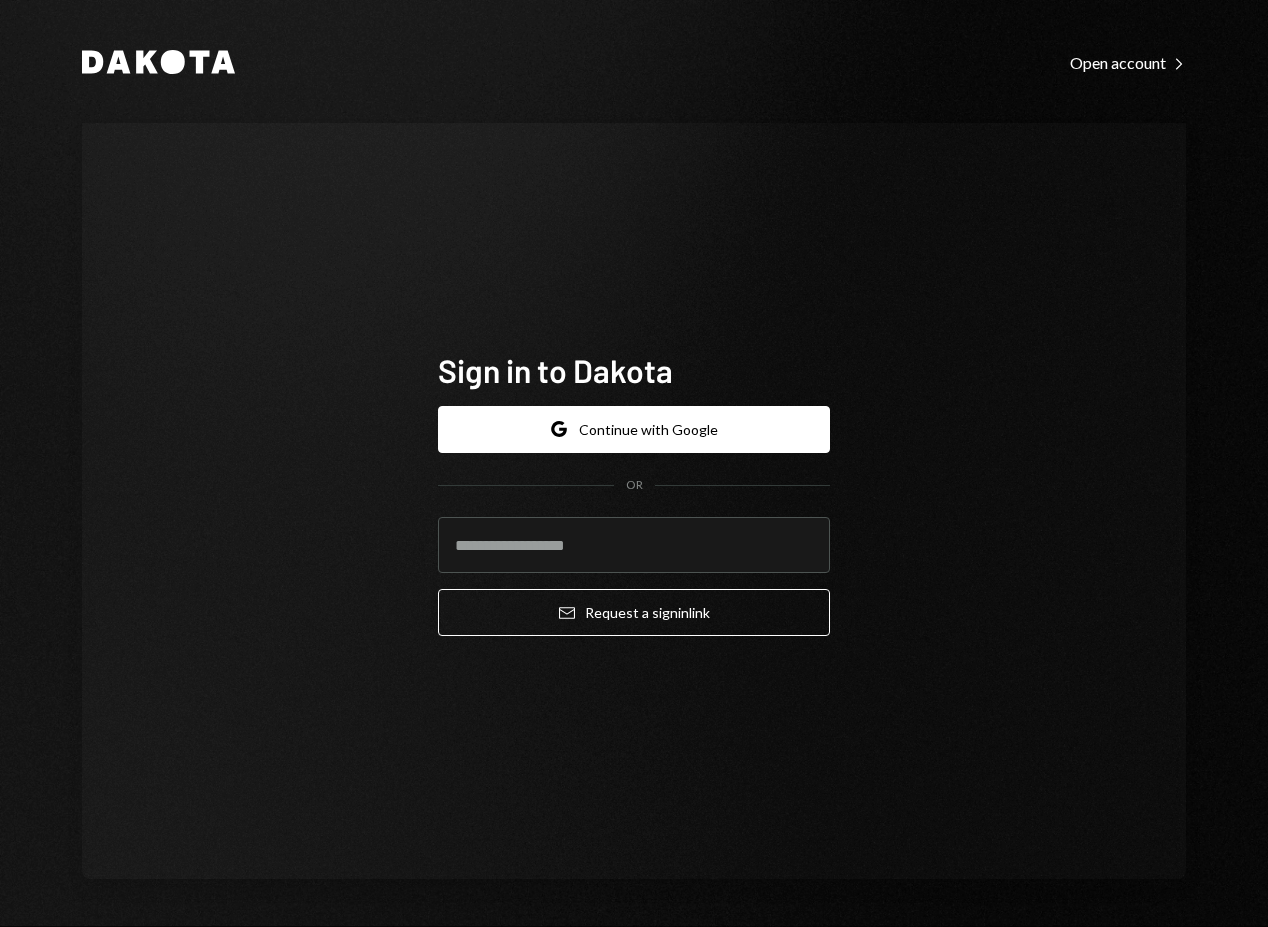 scroll, scrollTop: 0, scrollLeft: 0, axis: both 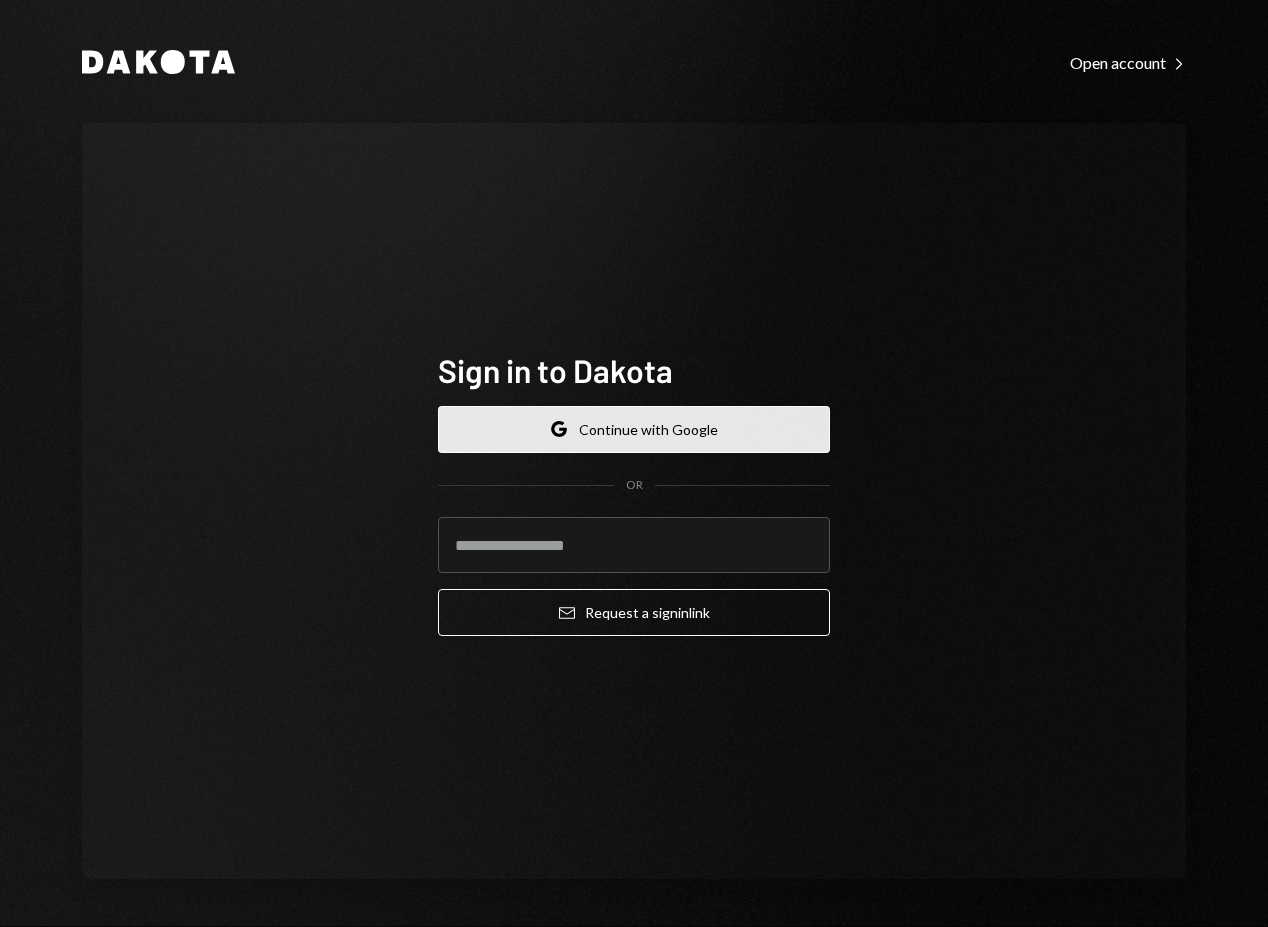 click on "Google  Continue with Google" at bounding box center [634, 429] 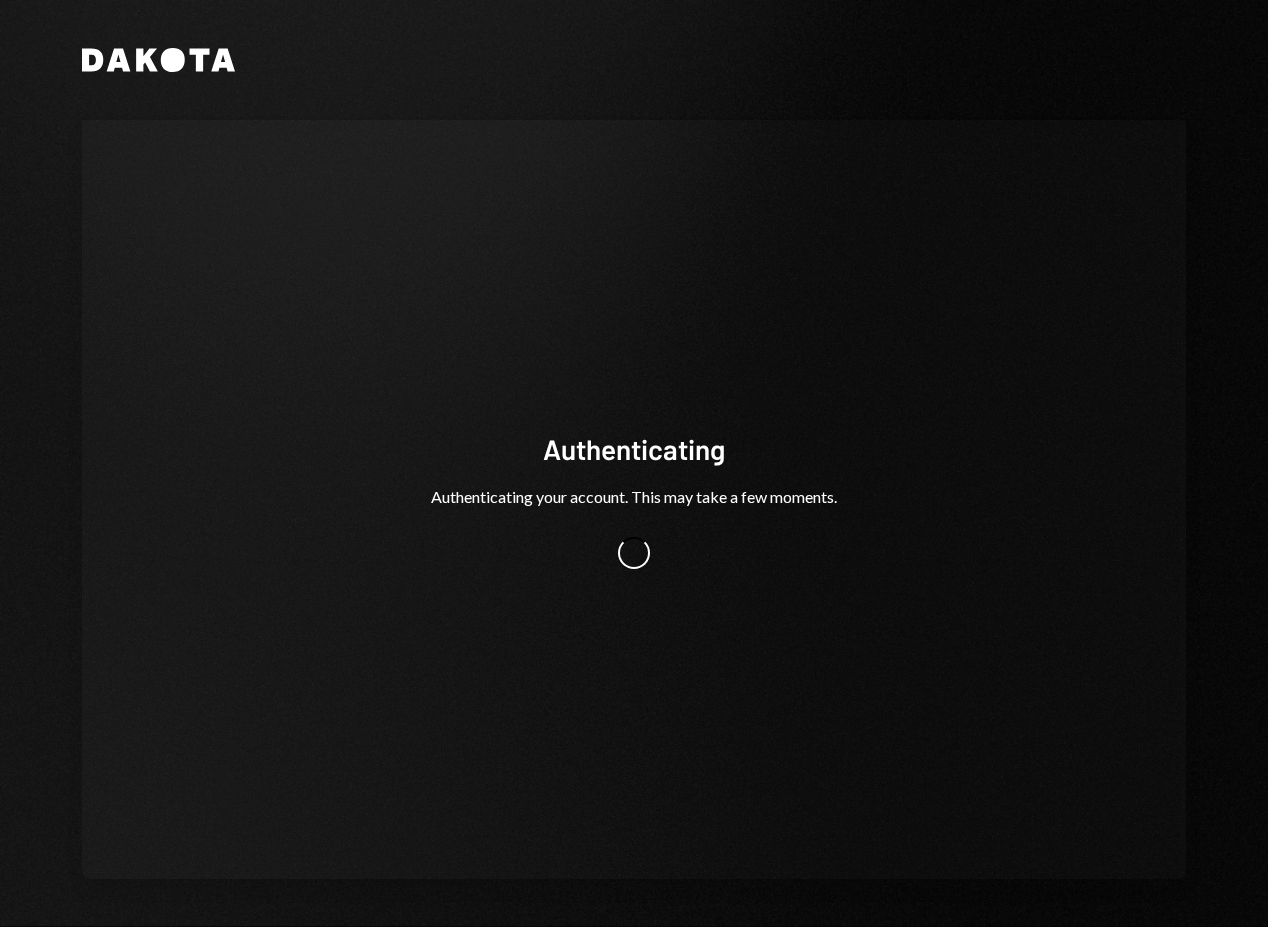scroll, scrollTop: 0, scrollLeft: 0, axis: both 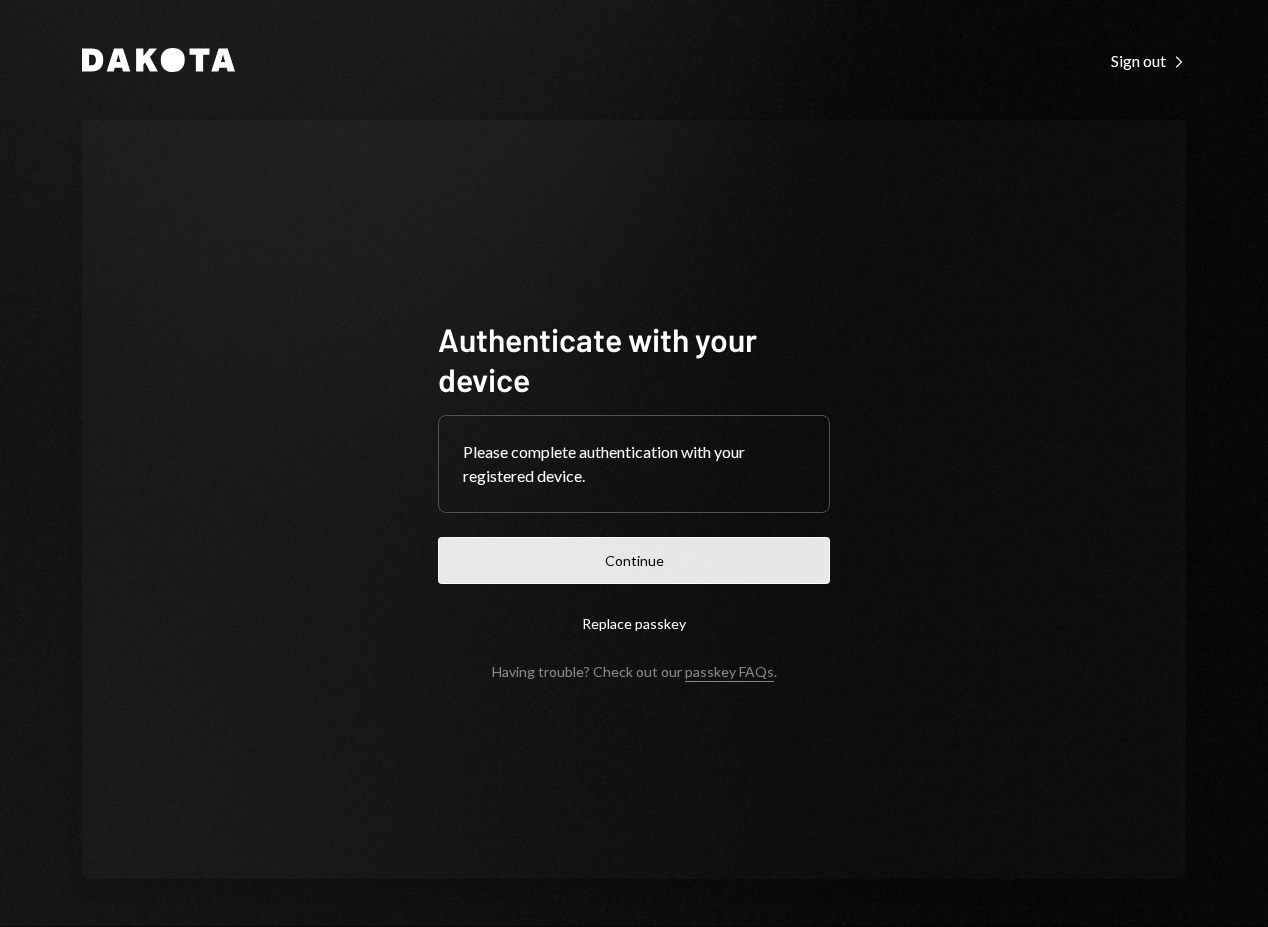 click on "Continue" at bounding box center [634, 560] 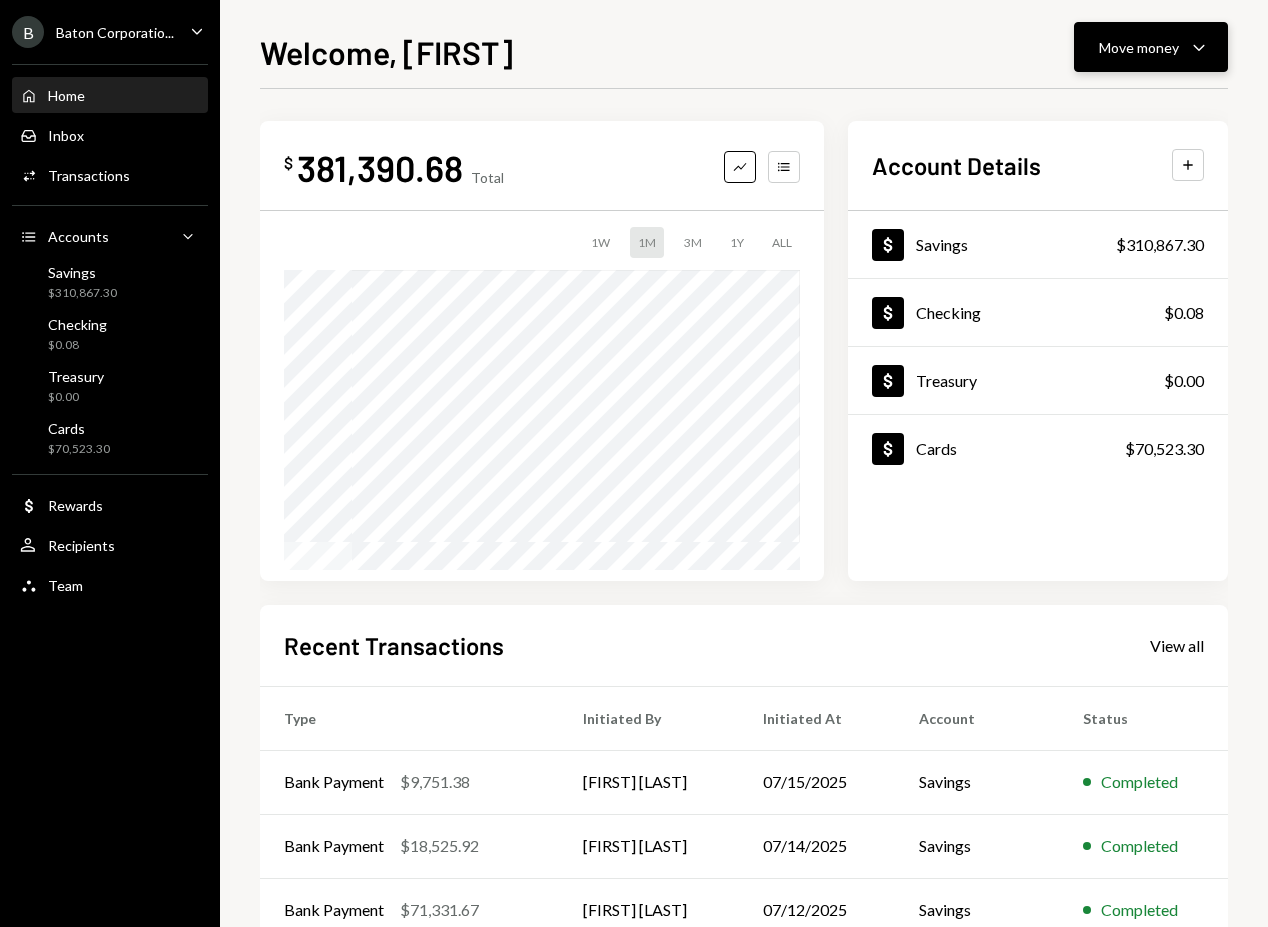 click on "Move money Caret Down" at bounding box center (1151, 47) 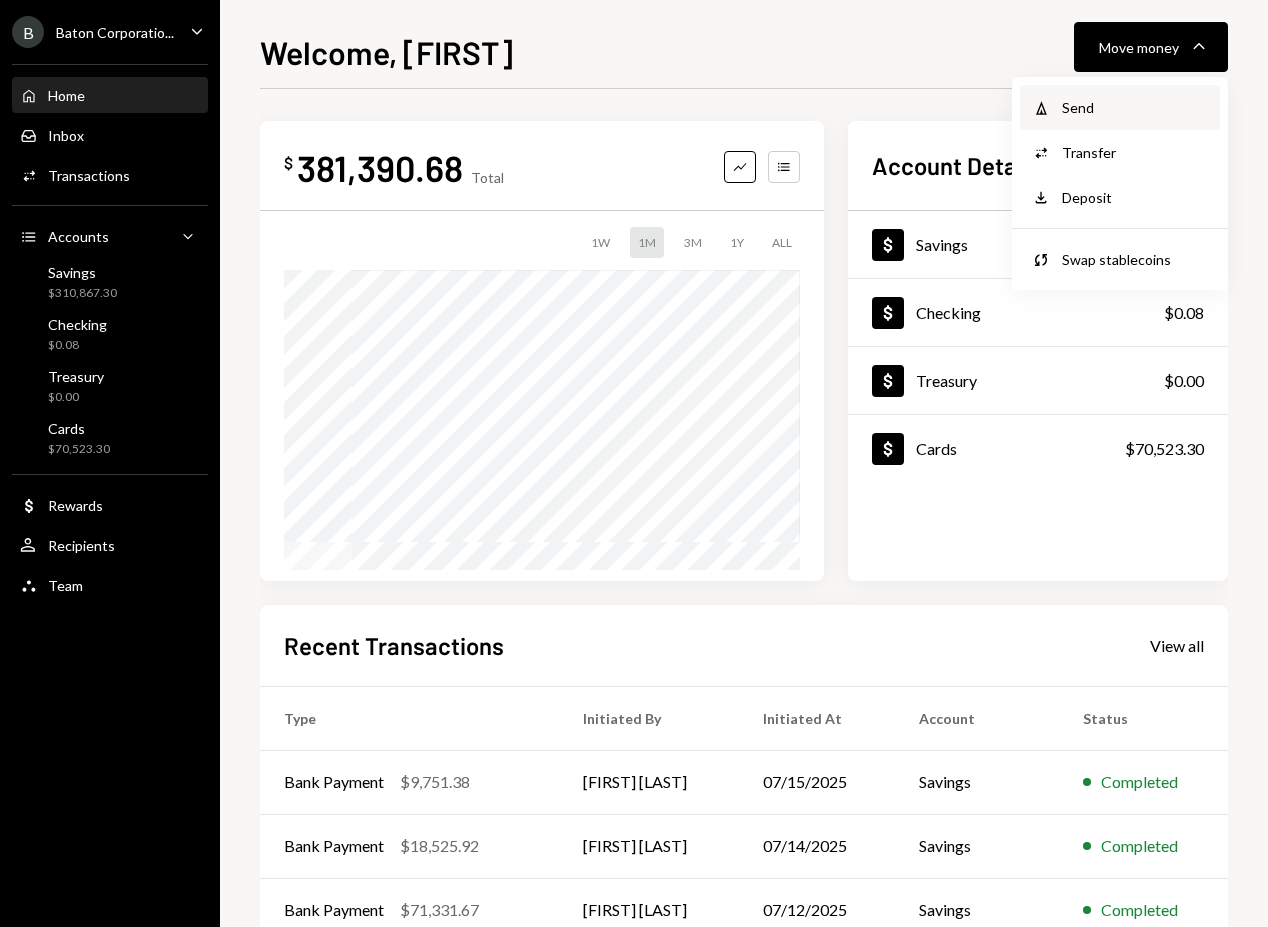 click on "Send" at bounding box center [1135, 107] 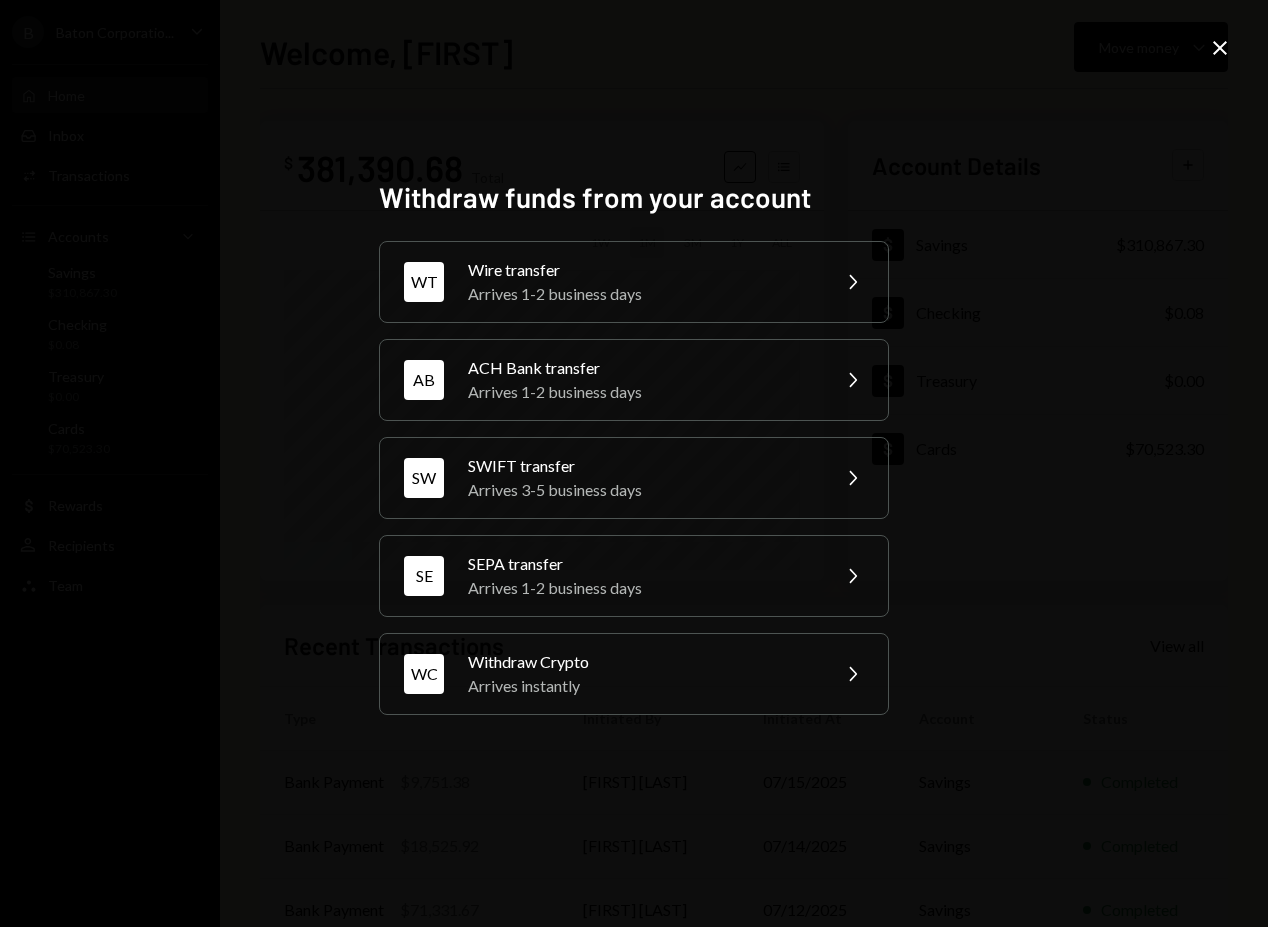 type 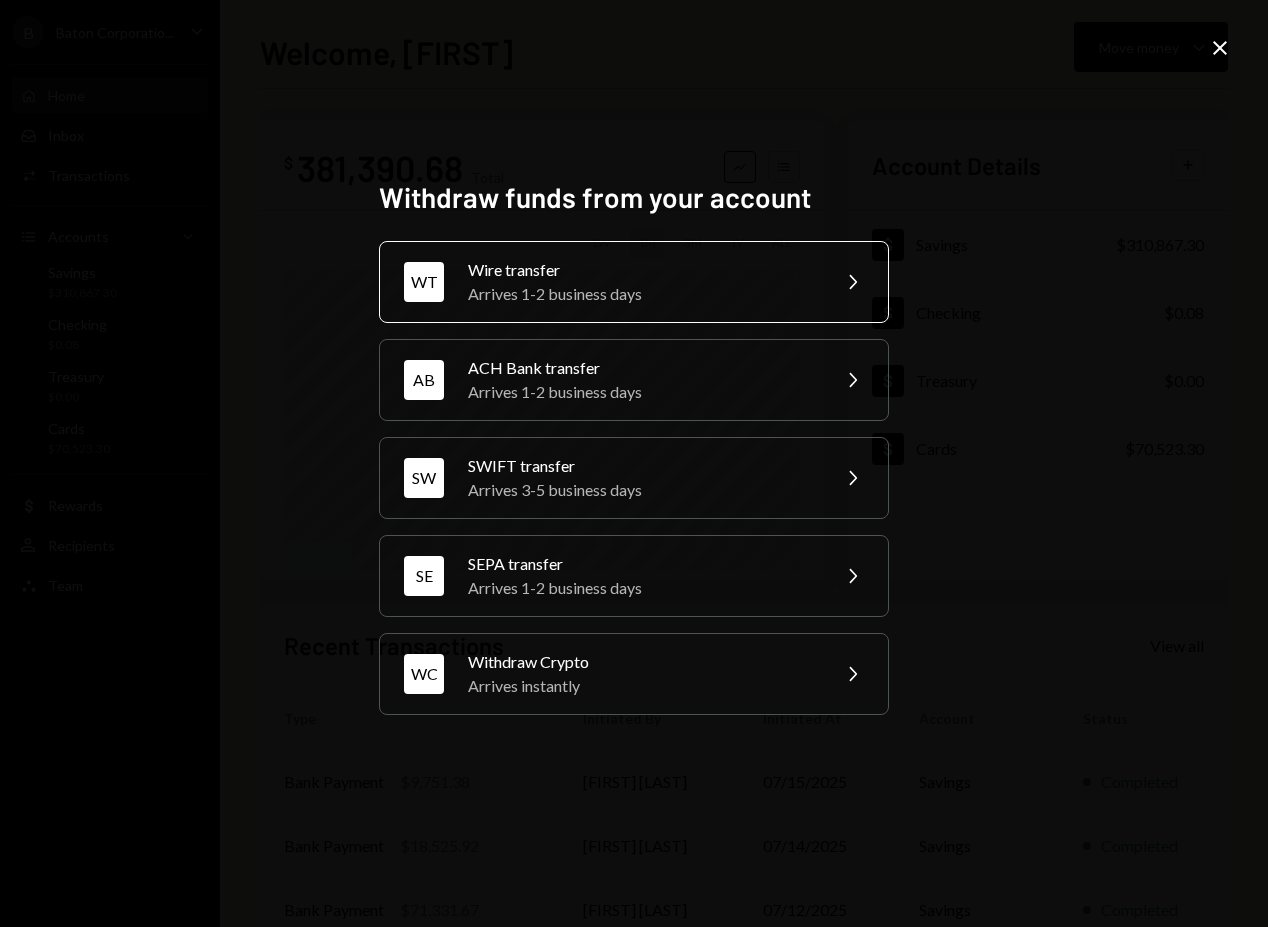 click on "Arrives 1-2 business days" at bounding box center [642, 294] 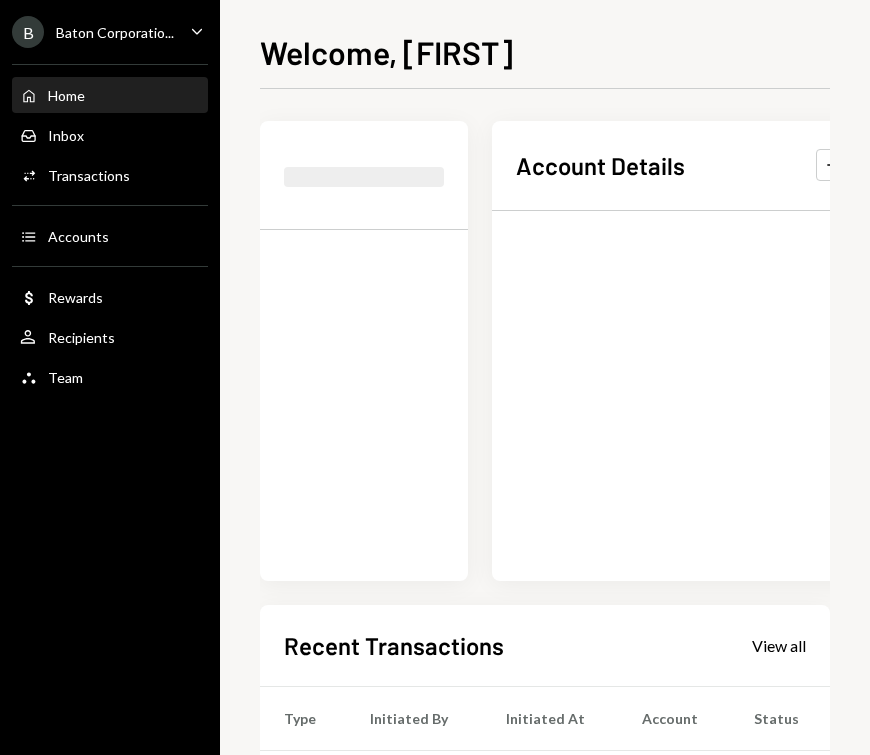 scroll, scrollTop: 0, scrollLeft: 0, axis: both 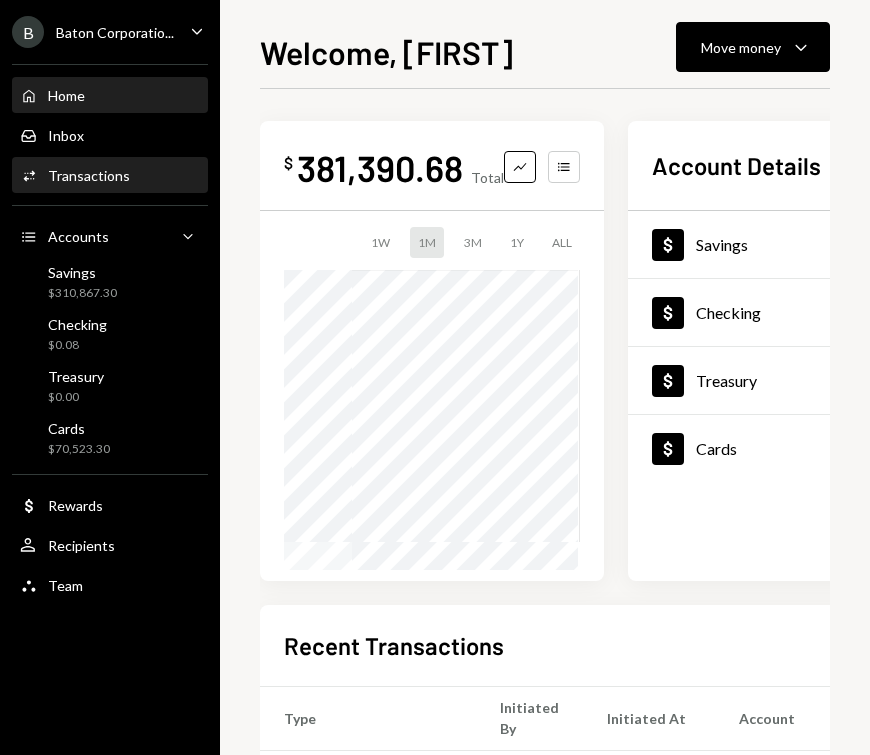 click on "Activities Transactions" at bounding box center (110, 176) 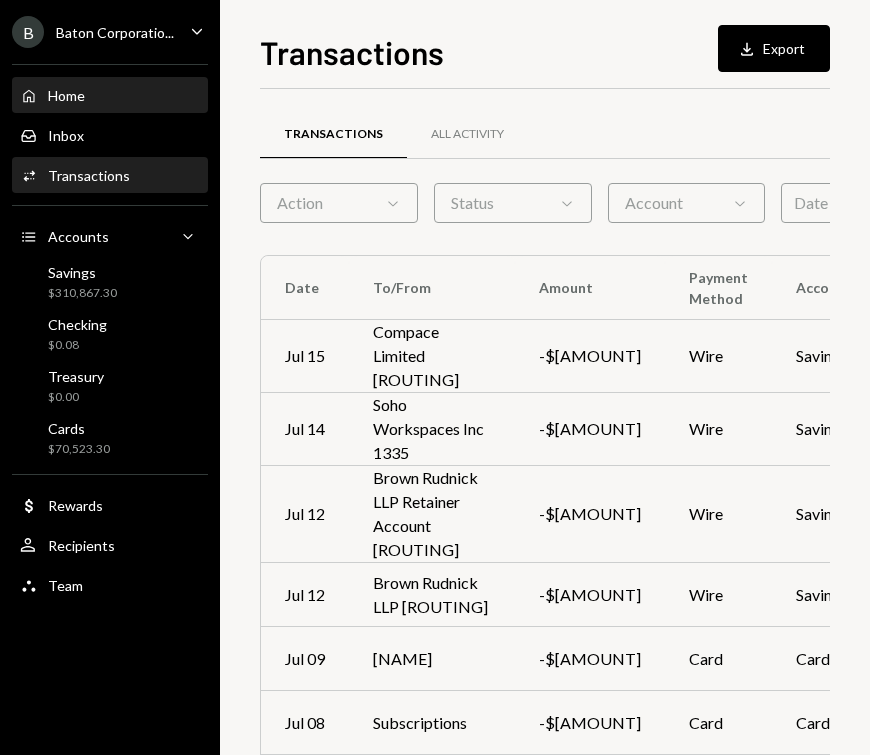 click on "Home Home" at bounding box center [110, 96] 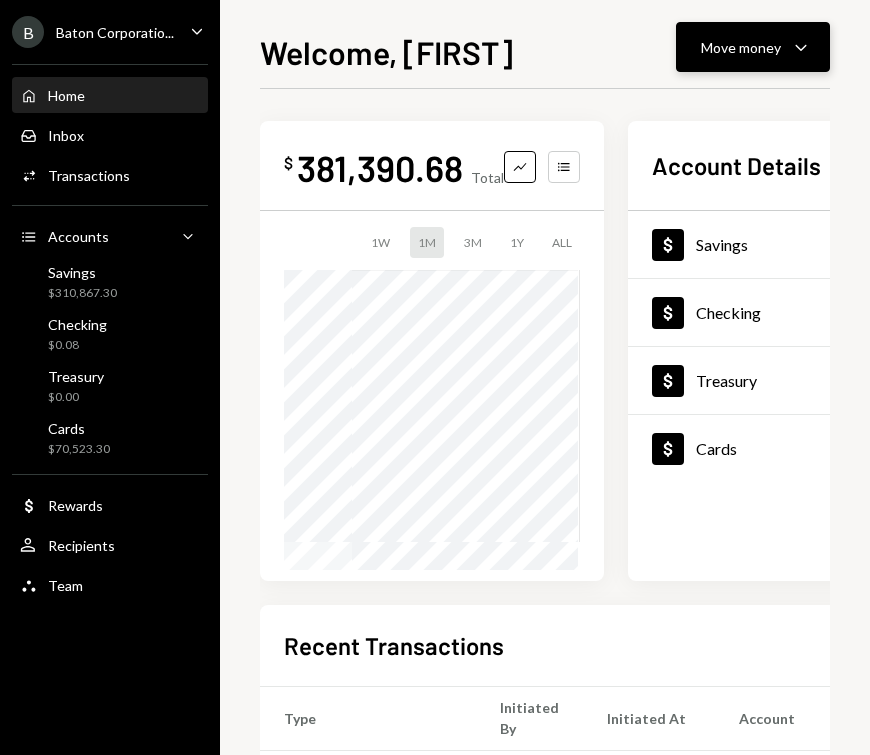 click on "Move money Caret Down" at bounding box center [753, 47] 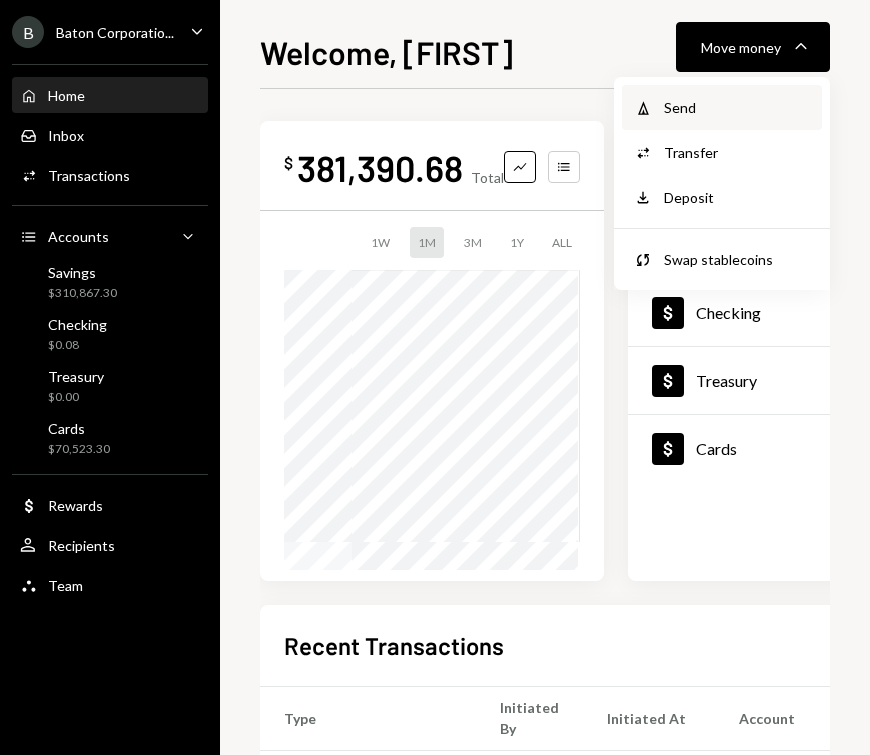 click on "Withdraw Send" at bounding box center (722, 107) 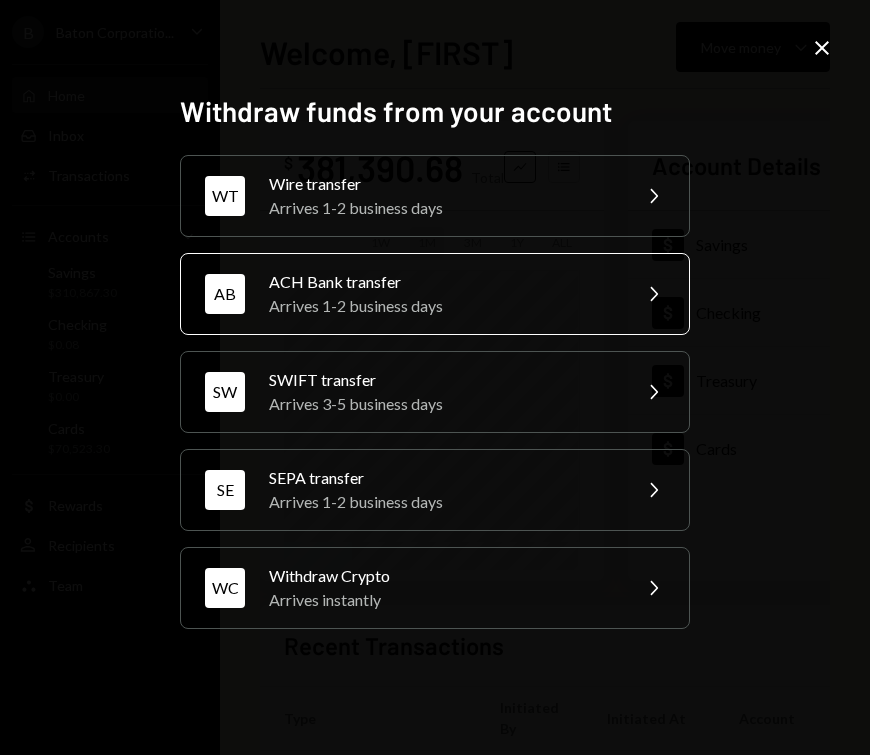 click on "Arrives 1-2 business days" at bounding box center [443, 306] 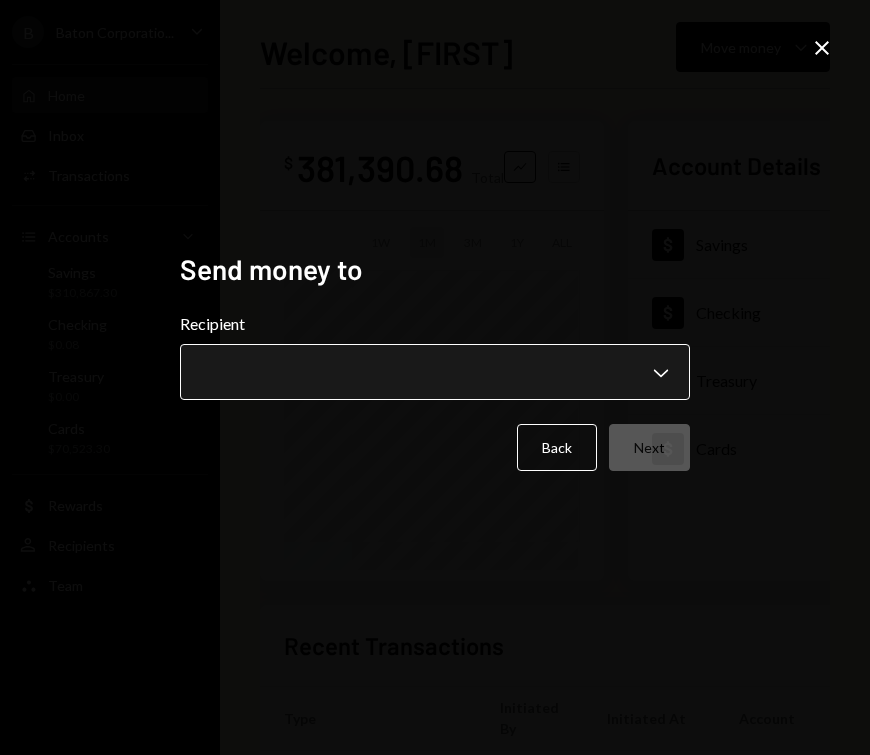 click on "**********" at bounding box center (435, 377) 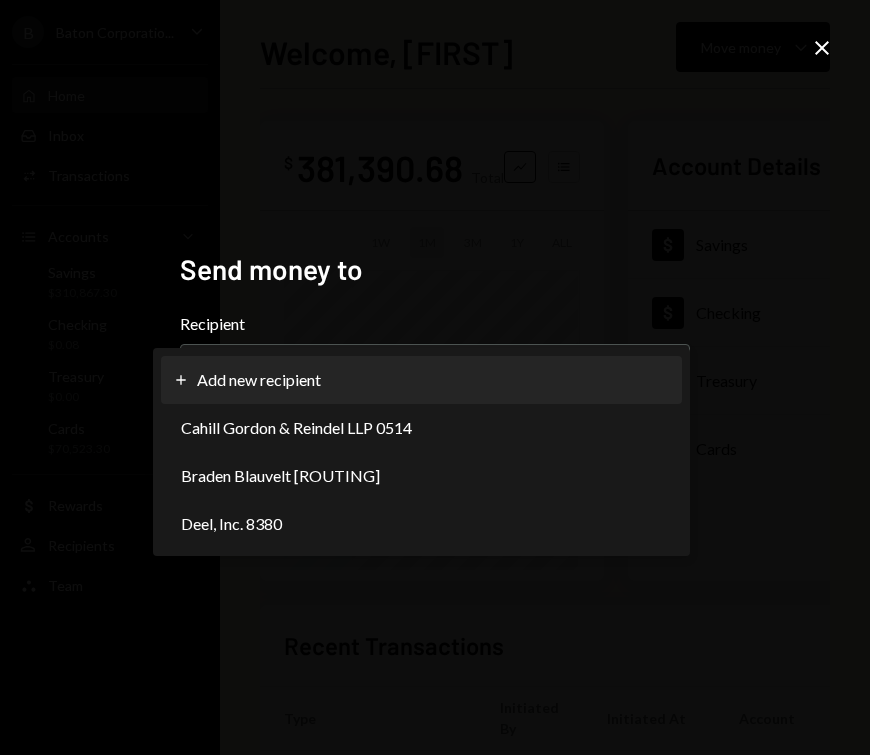 select on "**********" 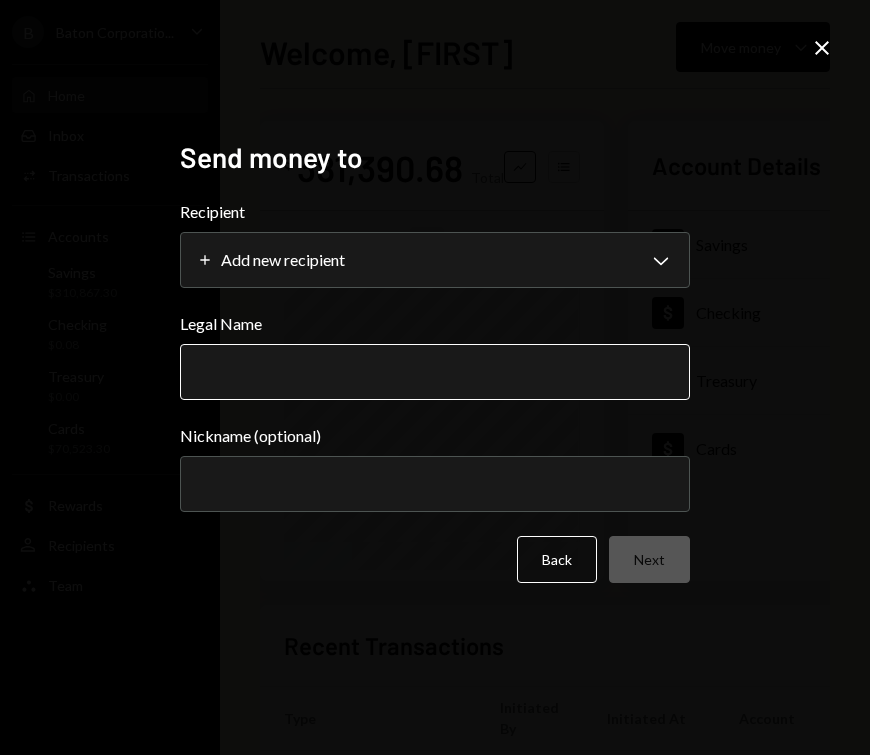 click on "Legal Name" at bounding box center [435, 372] 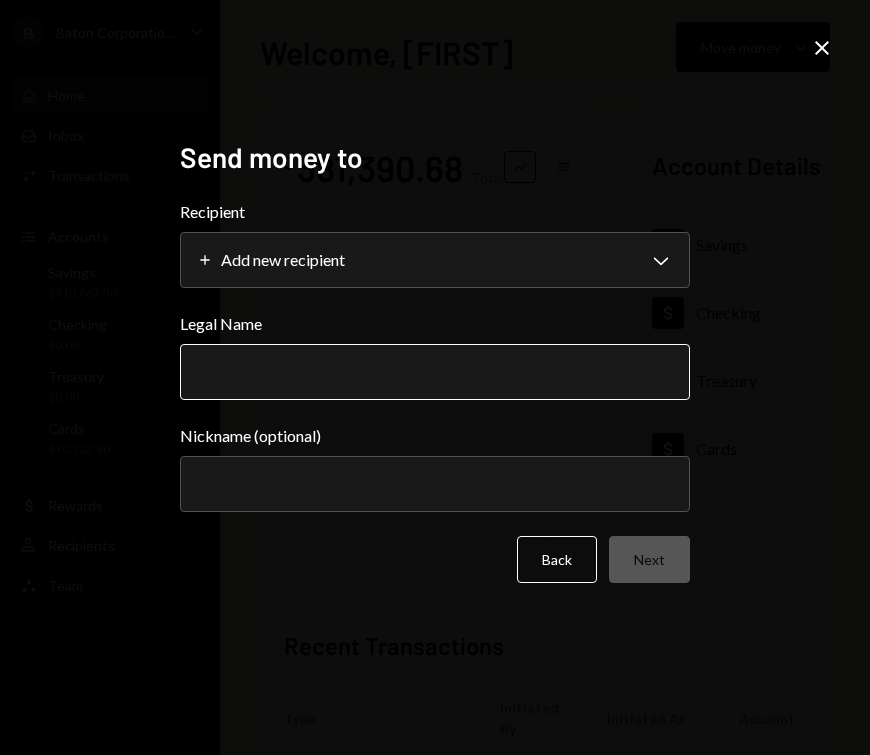 click on "Legal Name" at bounding box center [435, 372] 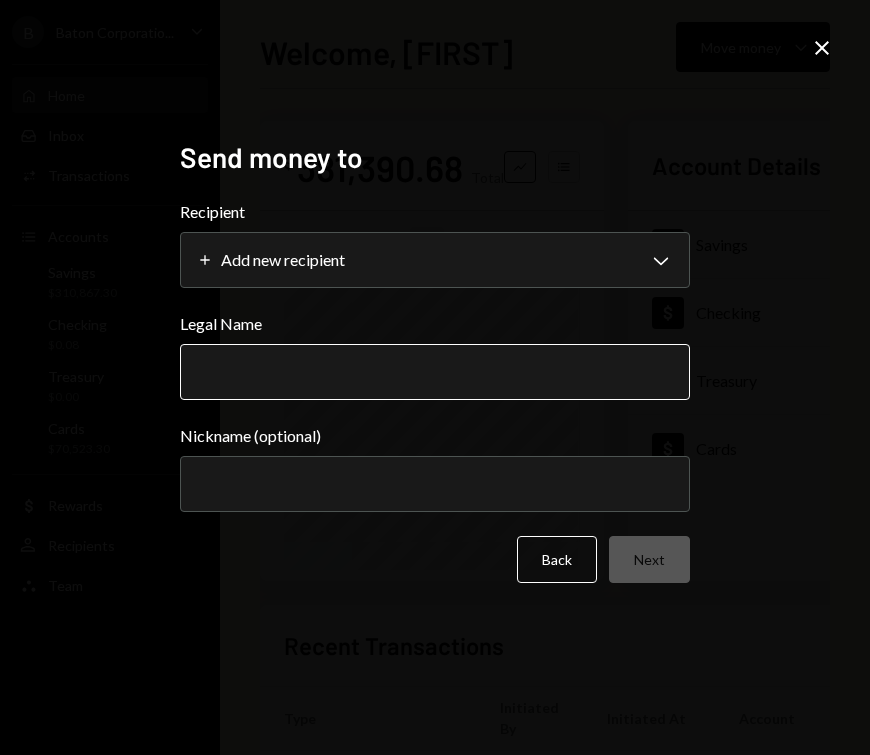 paste on "**********" 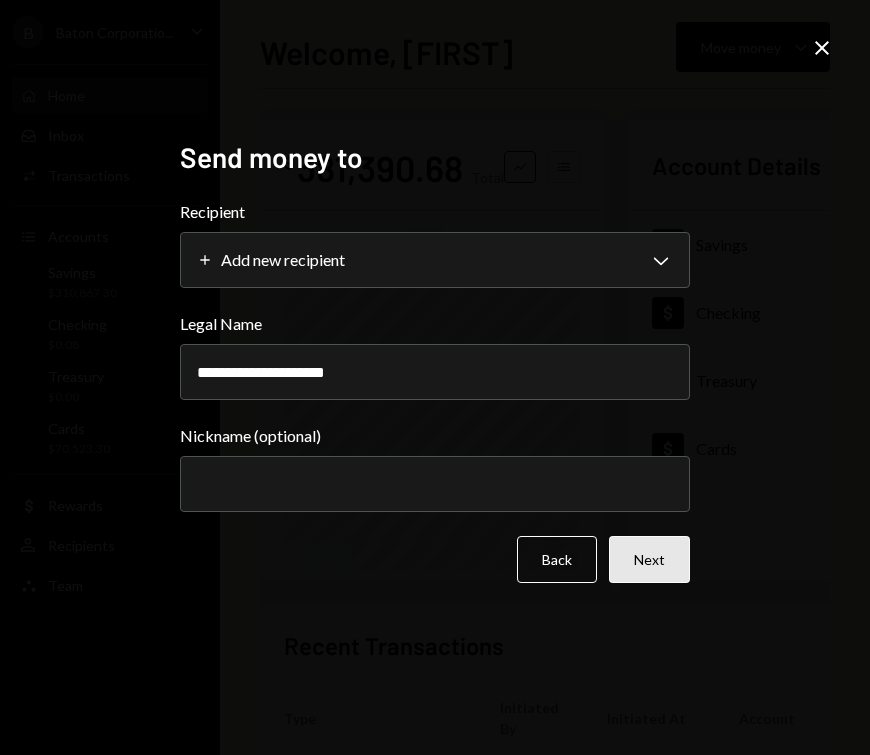 type on "**********" 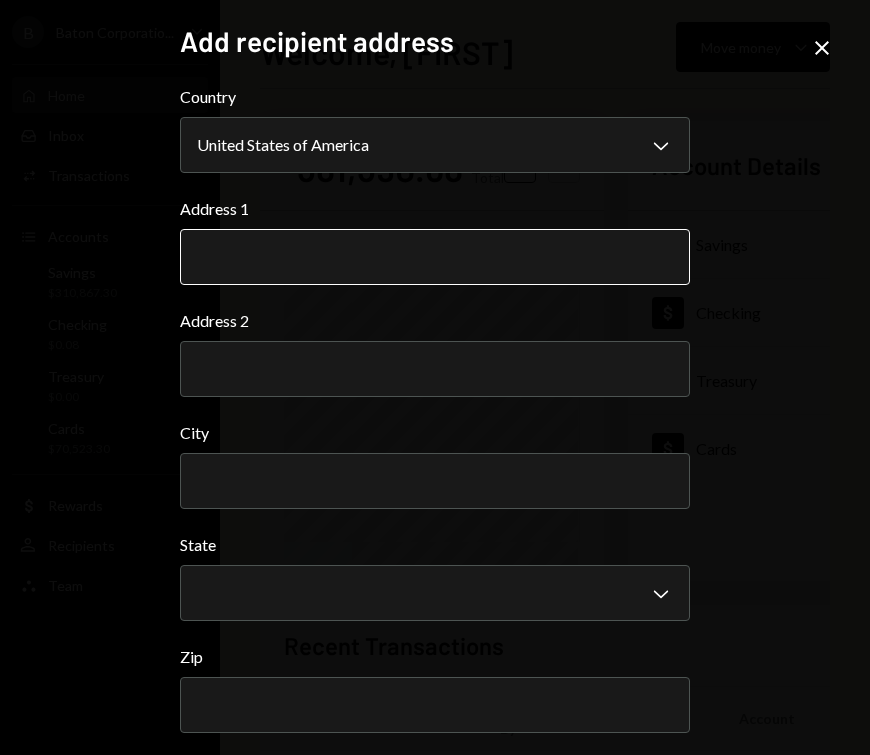 click on "Address 1" at bounding box center [435, 257] 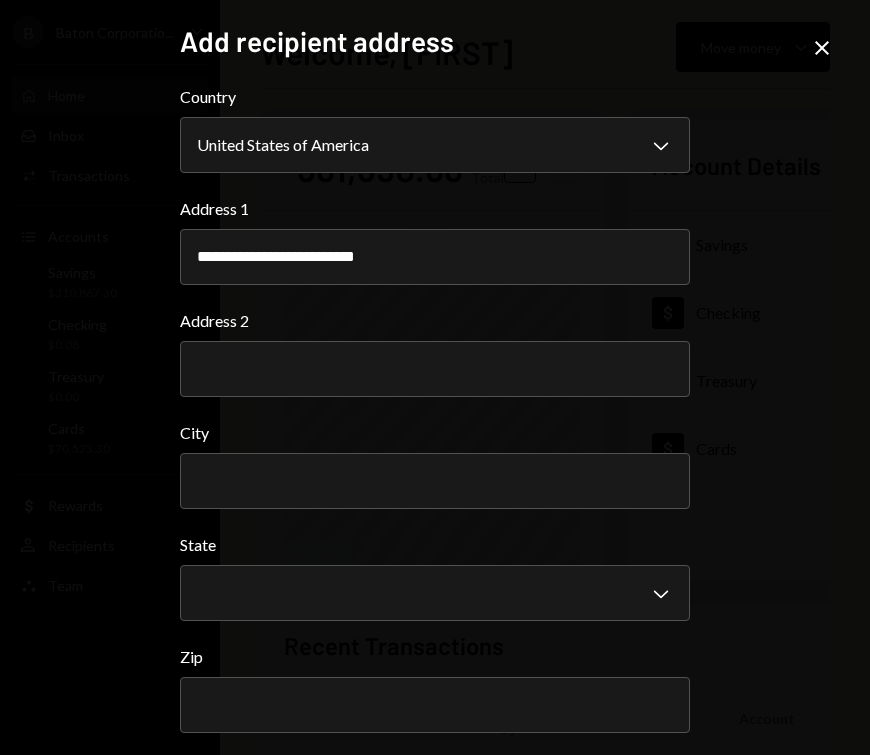 type on "**********" 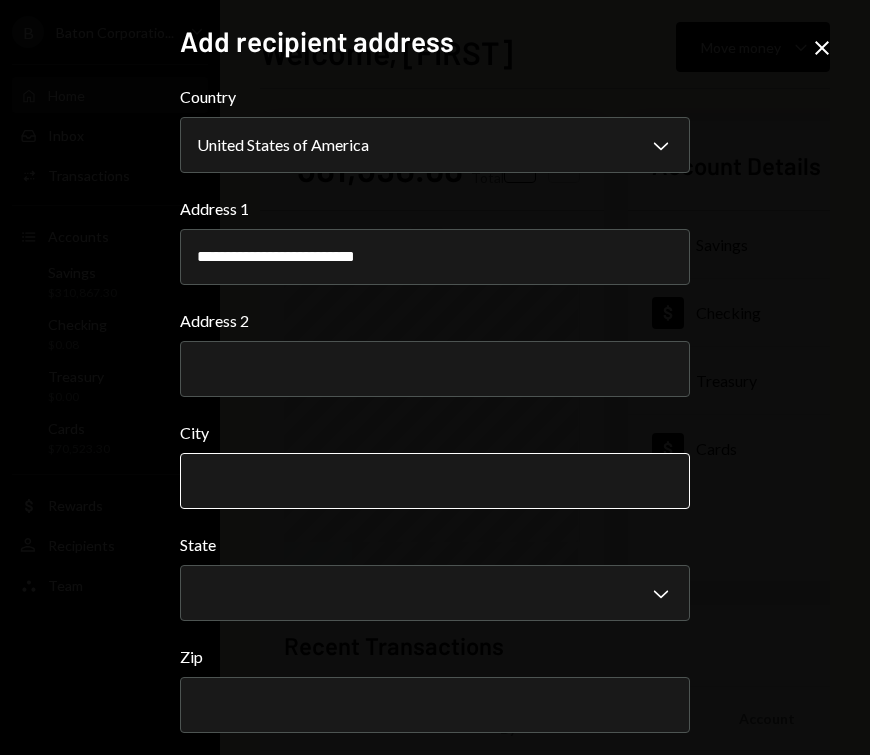 click on "City" at bounding box center [435, 481] 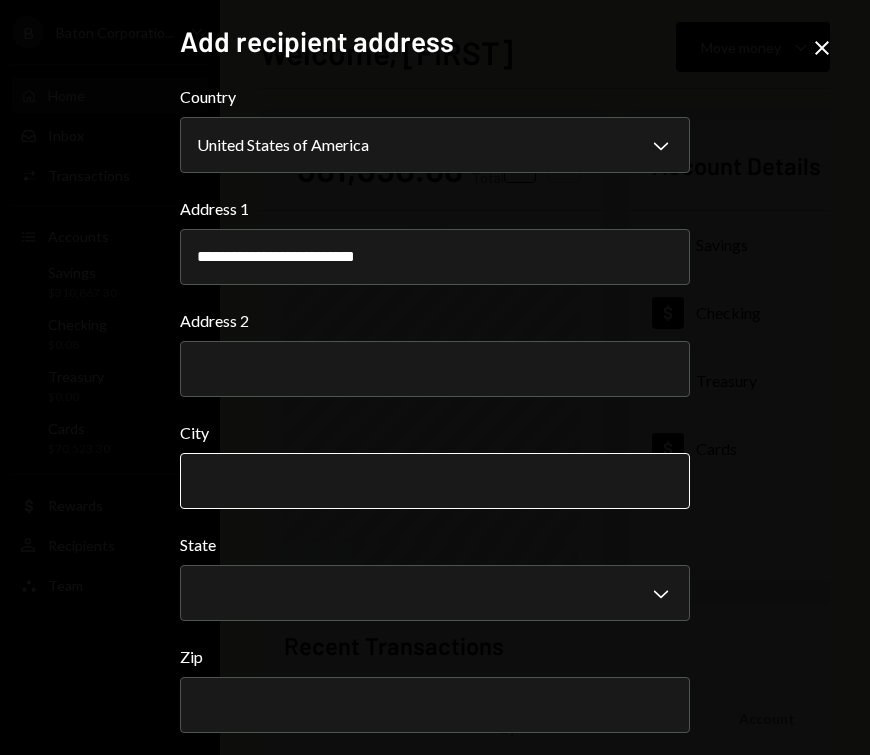 click on "City" at bounding box center (435, 481) 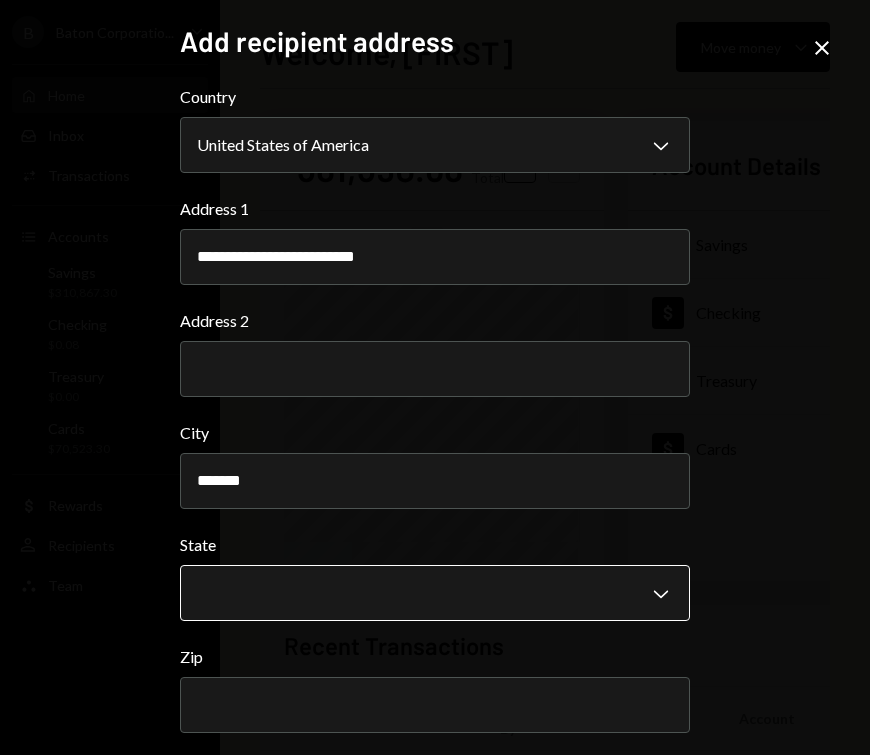 type on "*******" 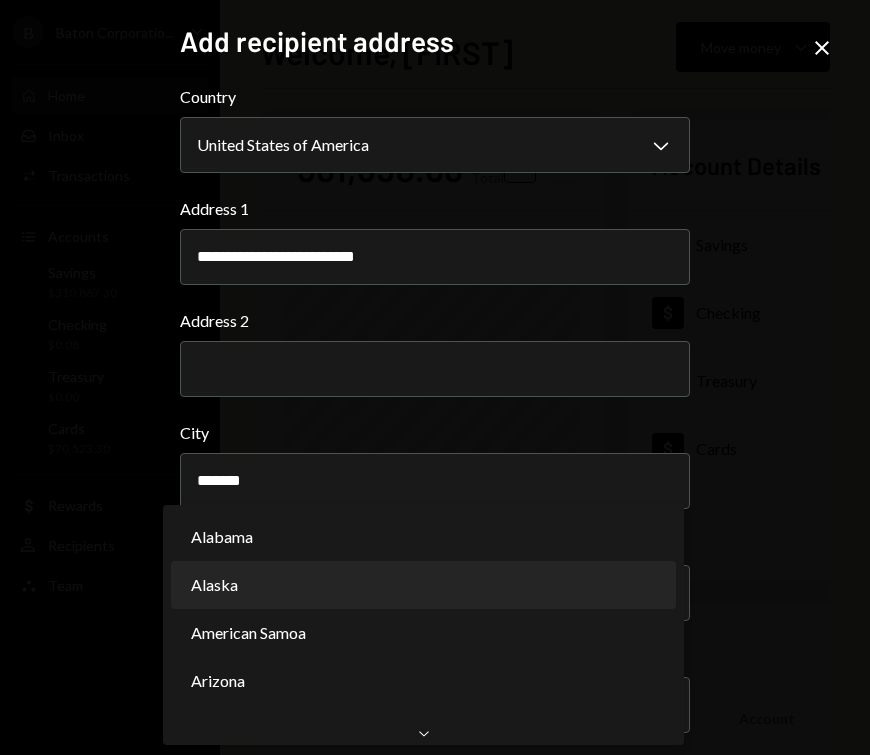 scroll, scrollTop: 101, scrollLeft: 0, axis: vertical 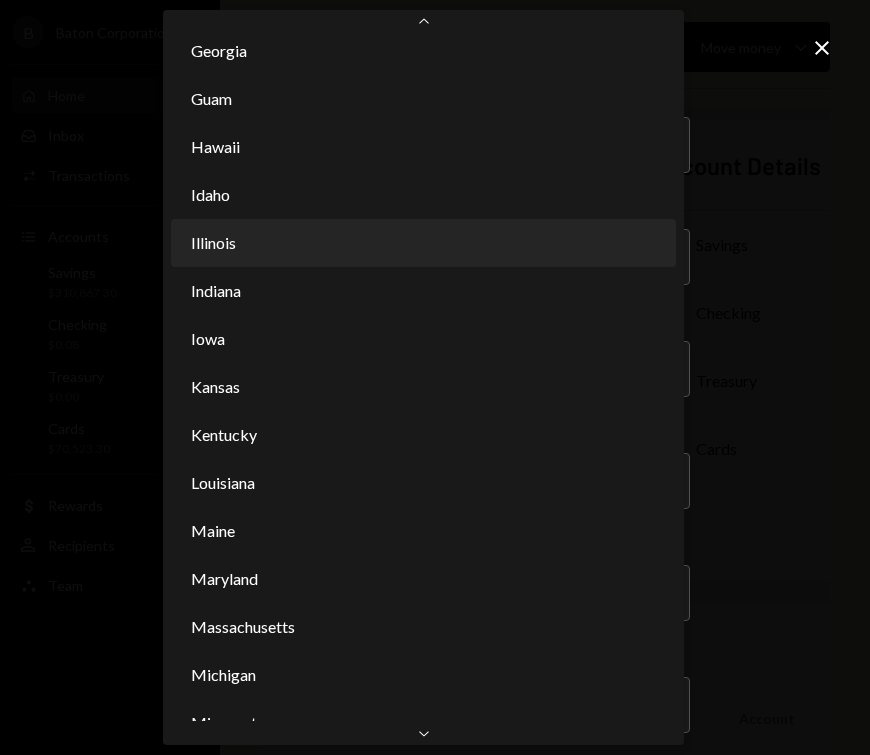 select on "**" 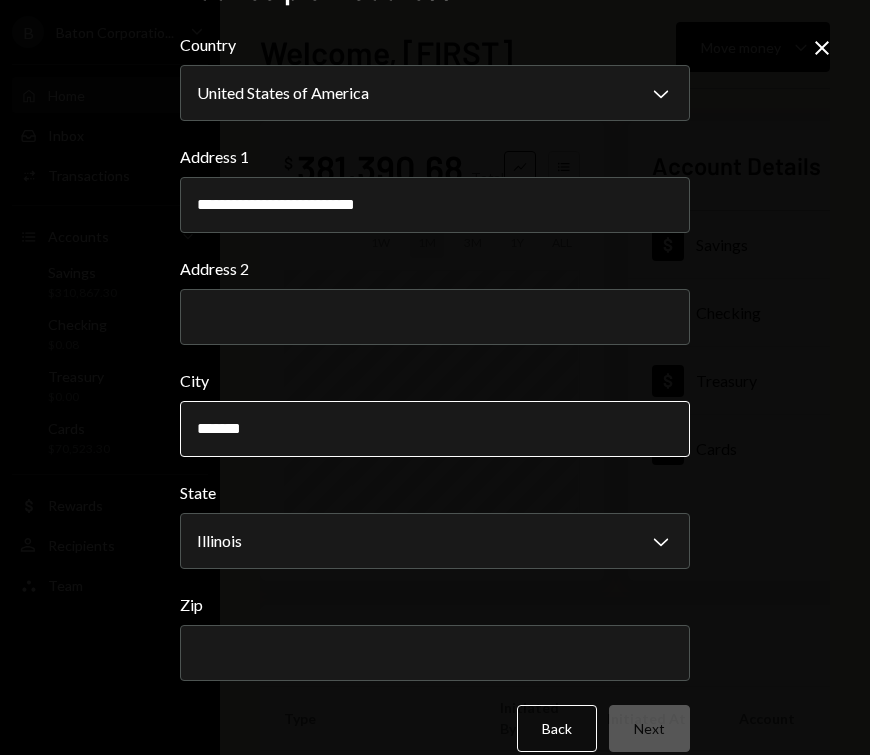 scroll, scrollTop: 80, scrollLeft: 0, axis: vertical 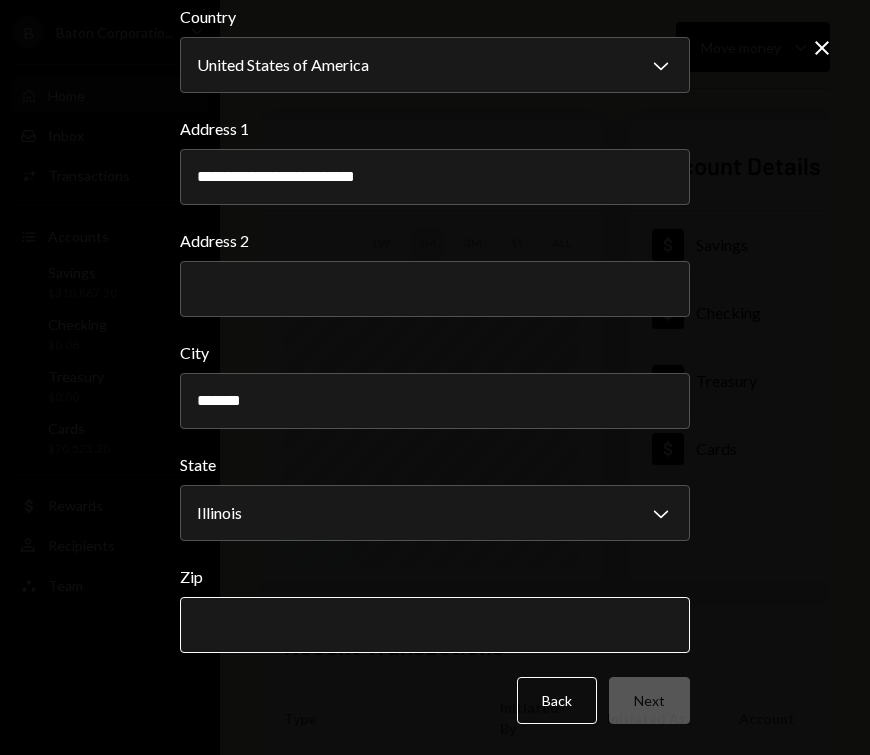 click on "Zip" at bounding box center (435, 625) 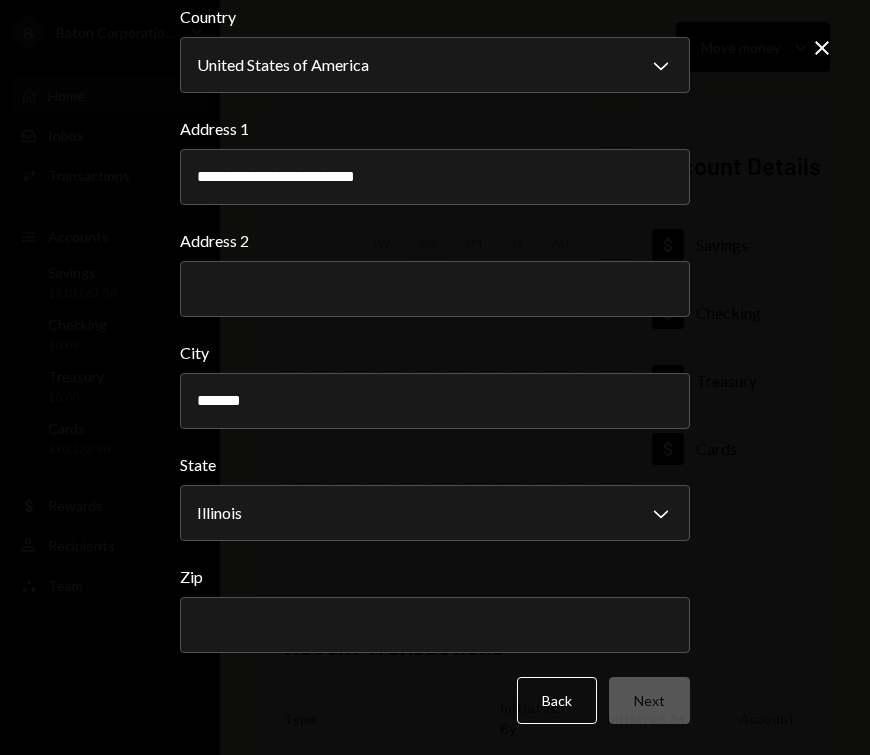 paste on "*****" 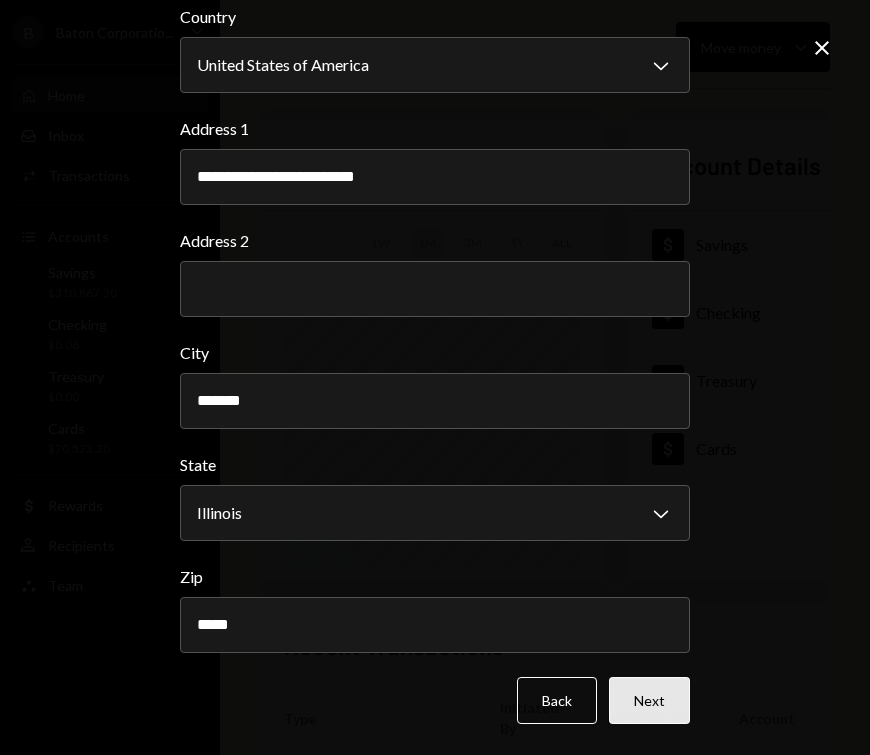 type on "*****" 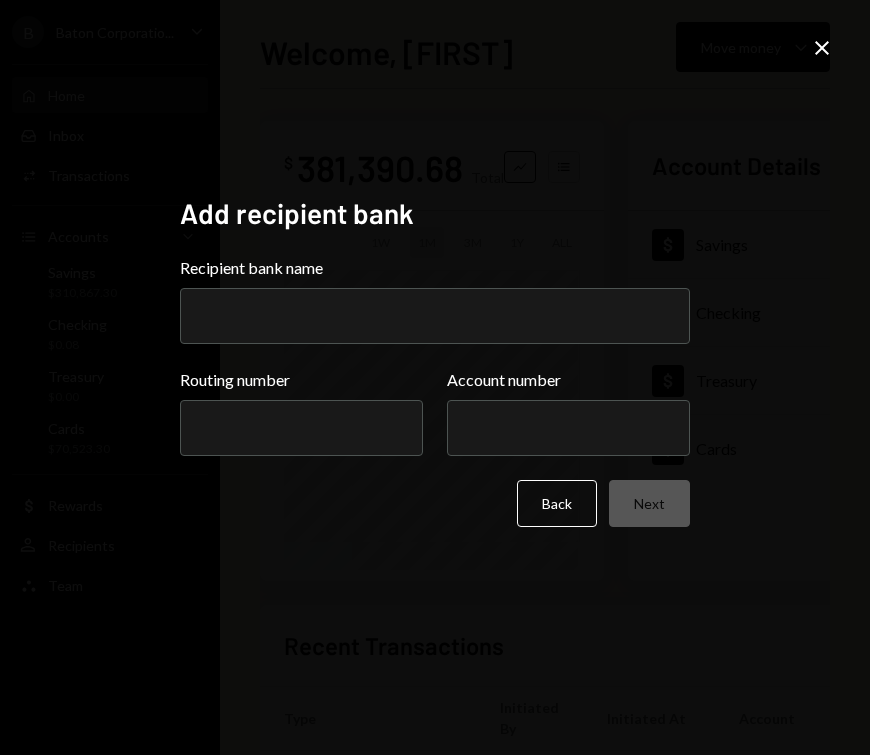 scroll, scrollTop: 0, scrollLeft: 0, axis: both 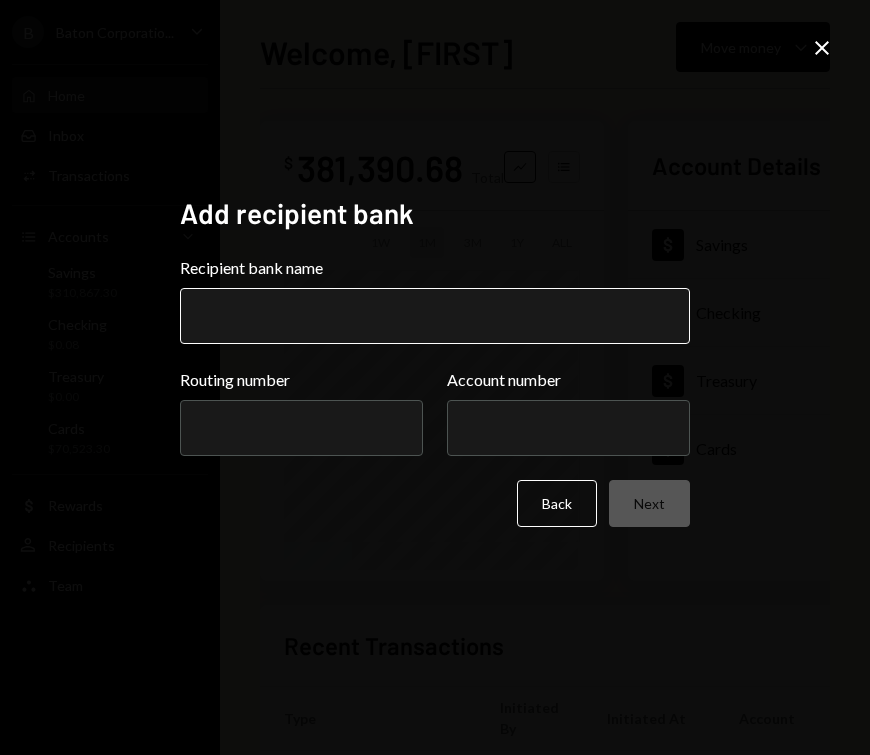 click on "Recipient bank name" at bounding box center (435, 316) 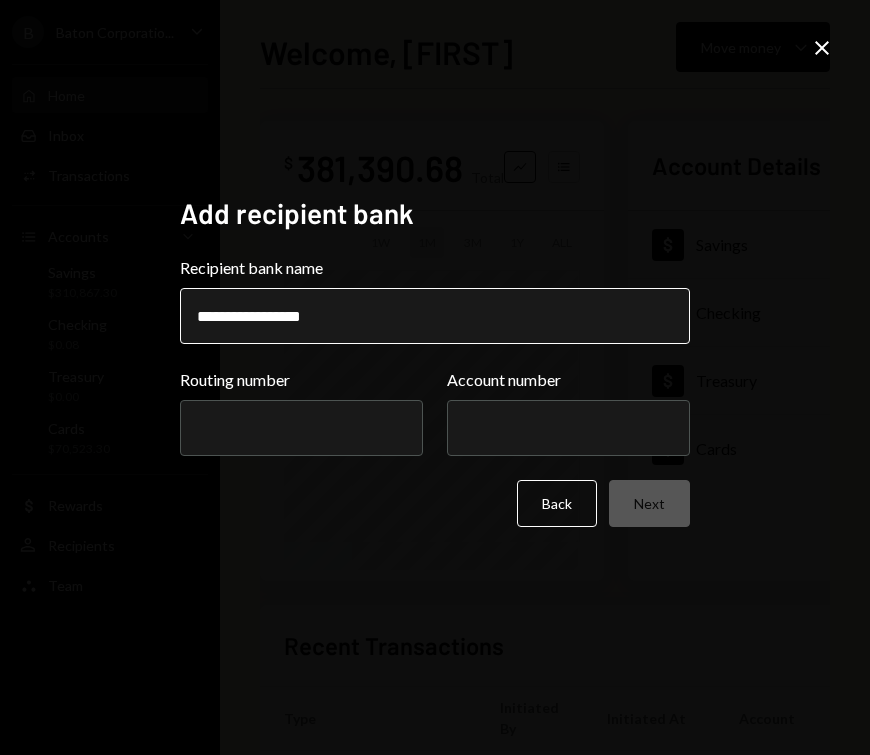 click on "**********" at bounding box center (435, 316) 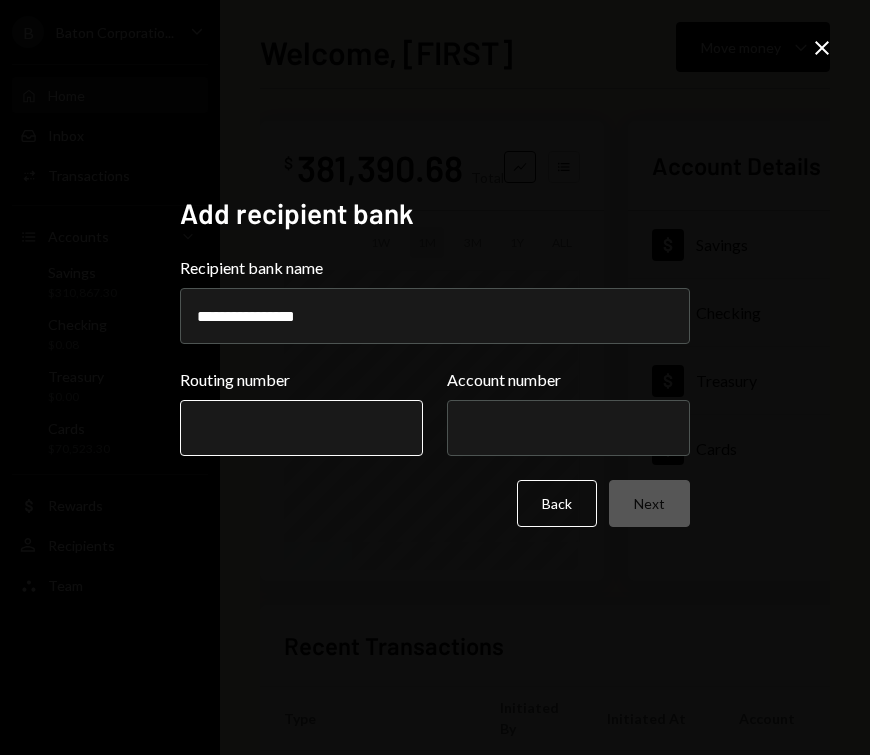 type on "**********" 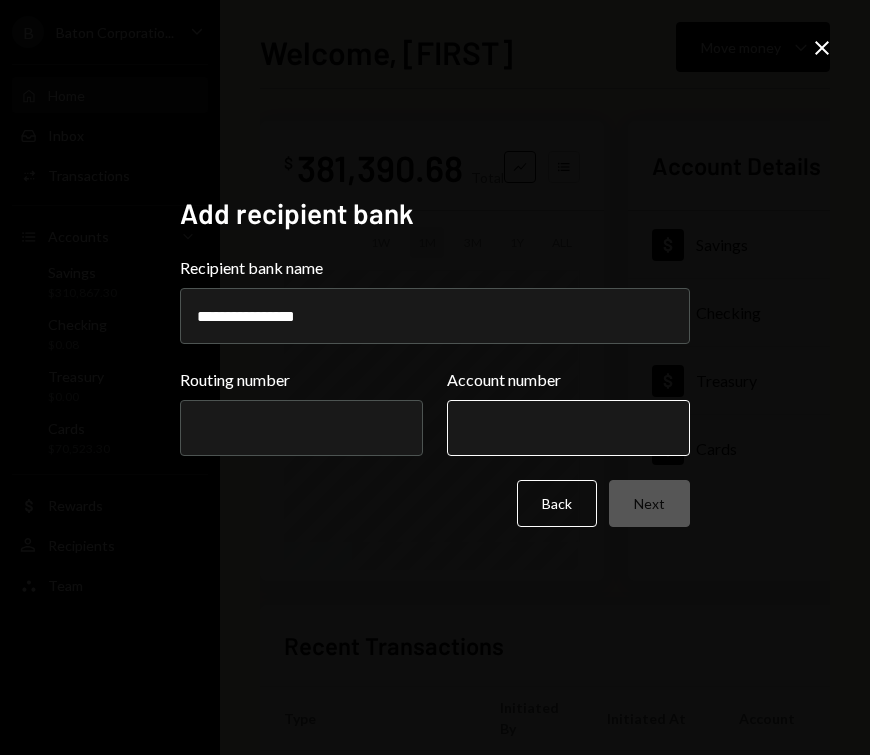 click on "Account number" at bounding box center (568, 428) 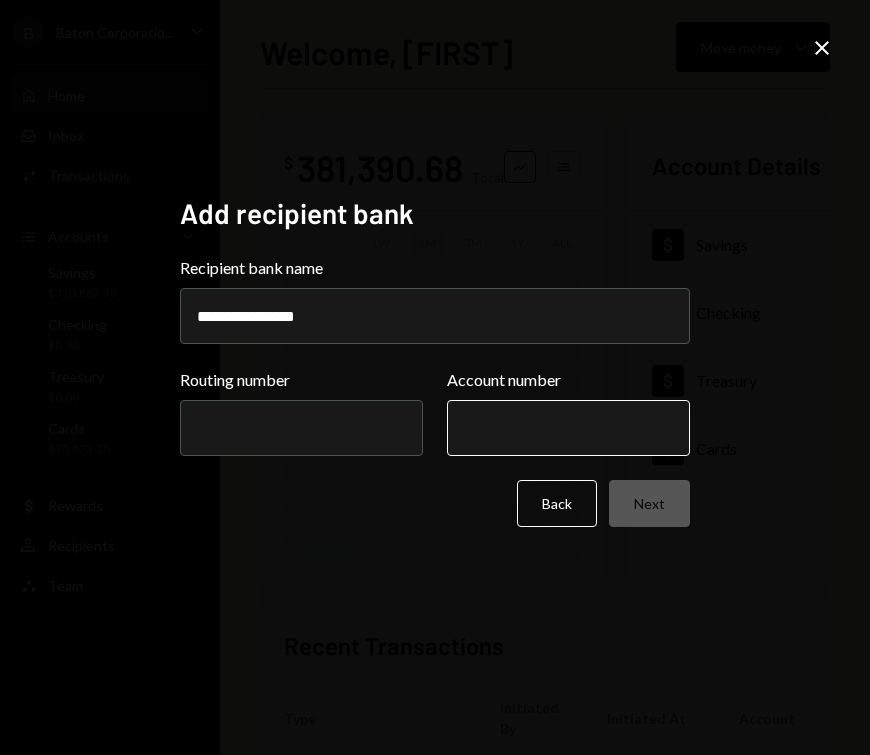 paste on "*********" 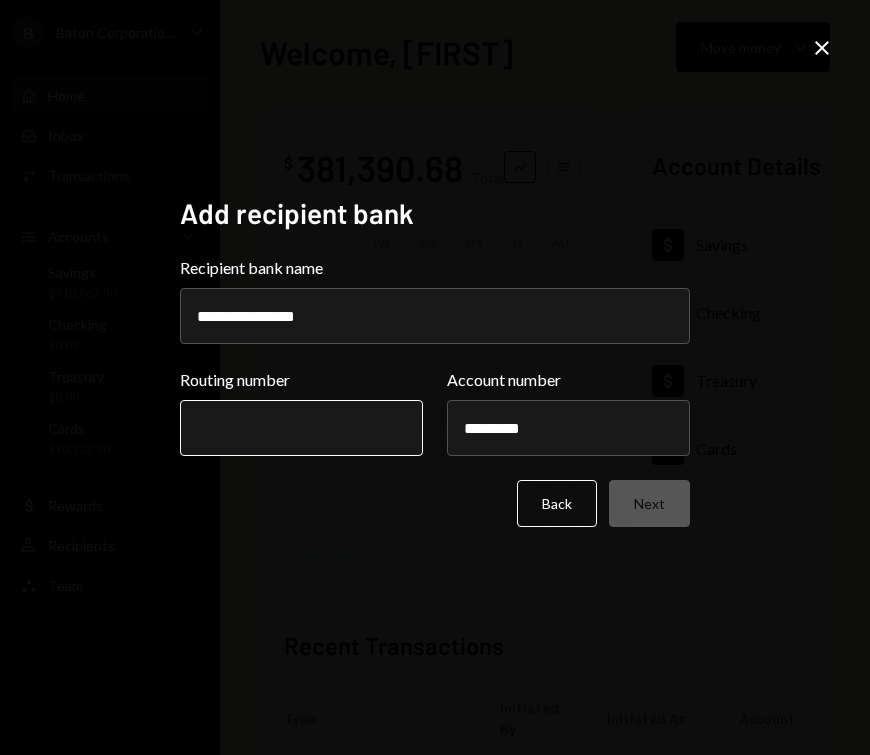 type on "*********" 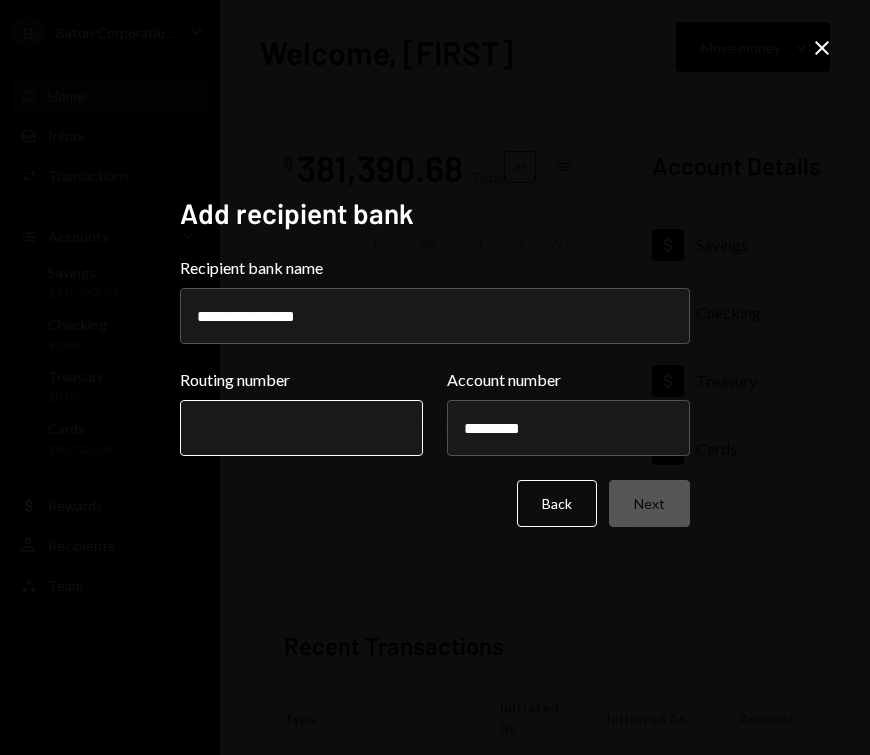 paste on "*****" 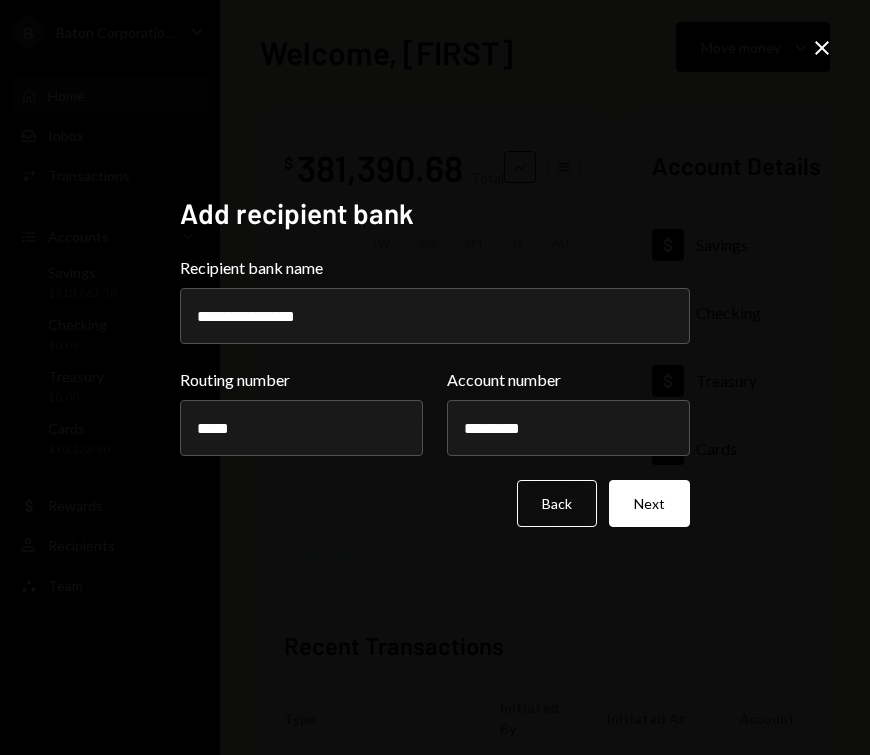 type on "*********" 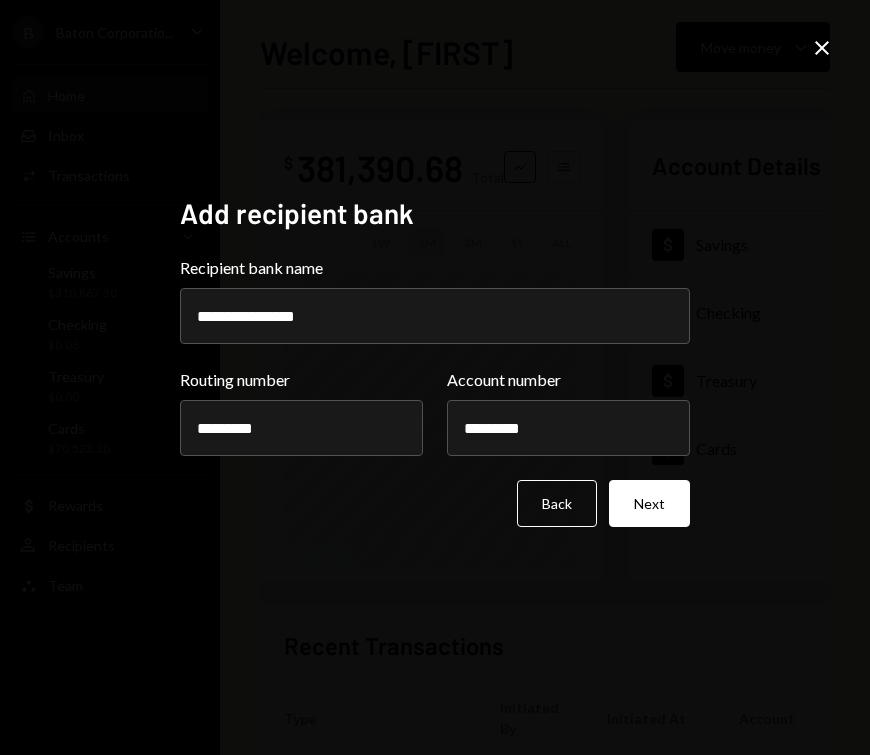 click on "Back Next" at bounding box center [435, 503] 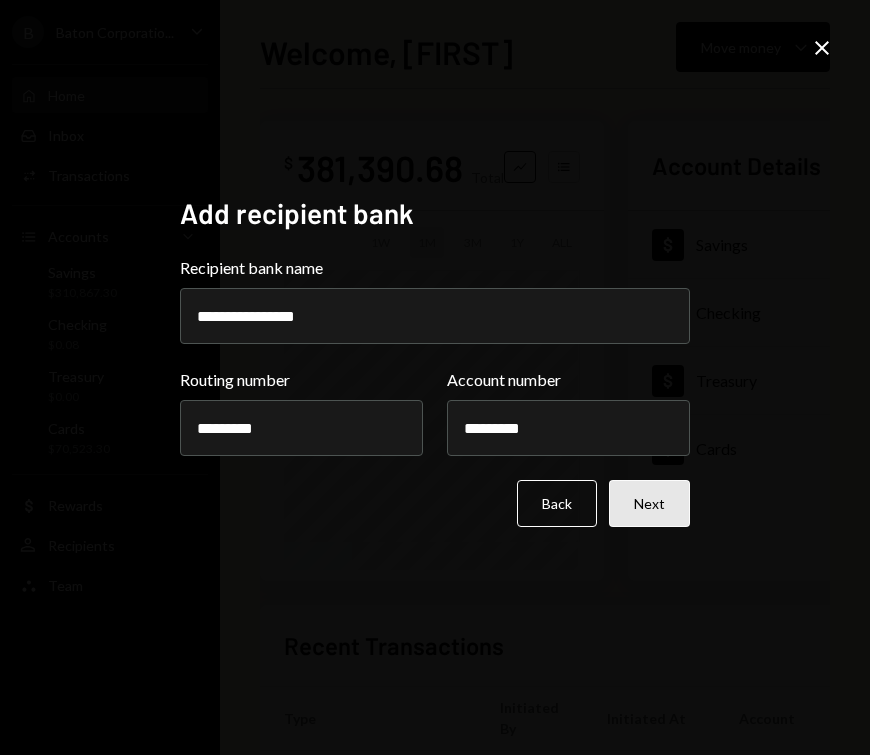 click on "Next" at bounding box center (649, 503) 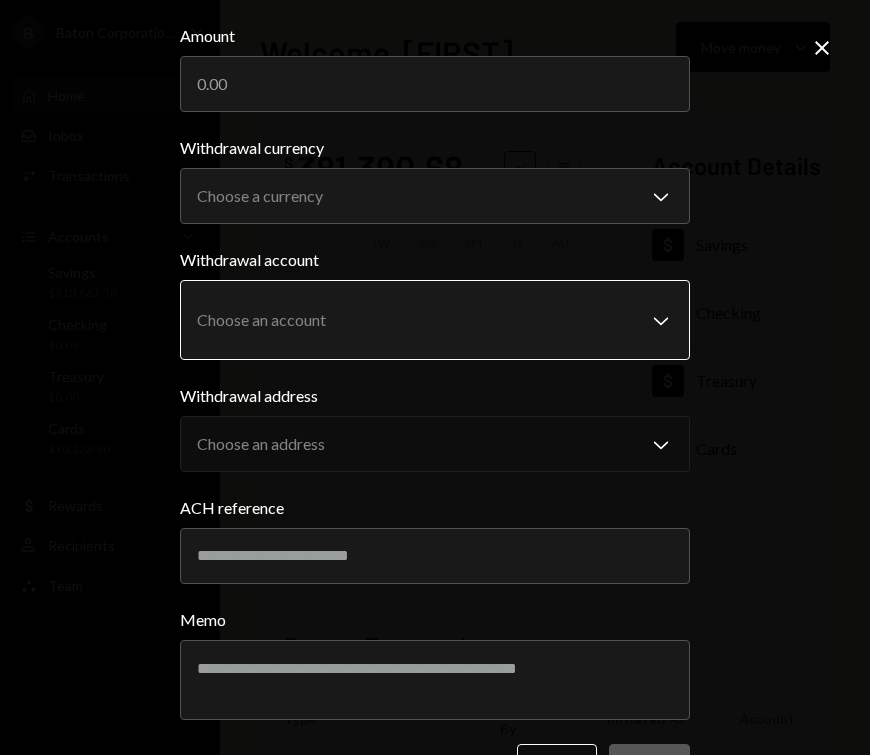 scroll, scrollTop: 0, scrollLeft: 0, axis: both 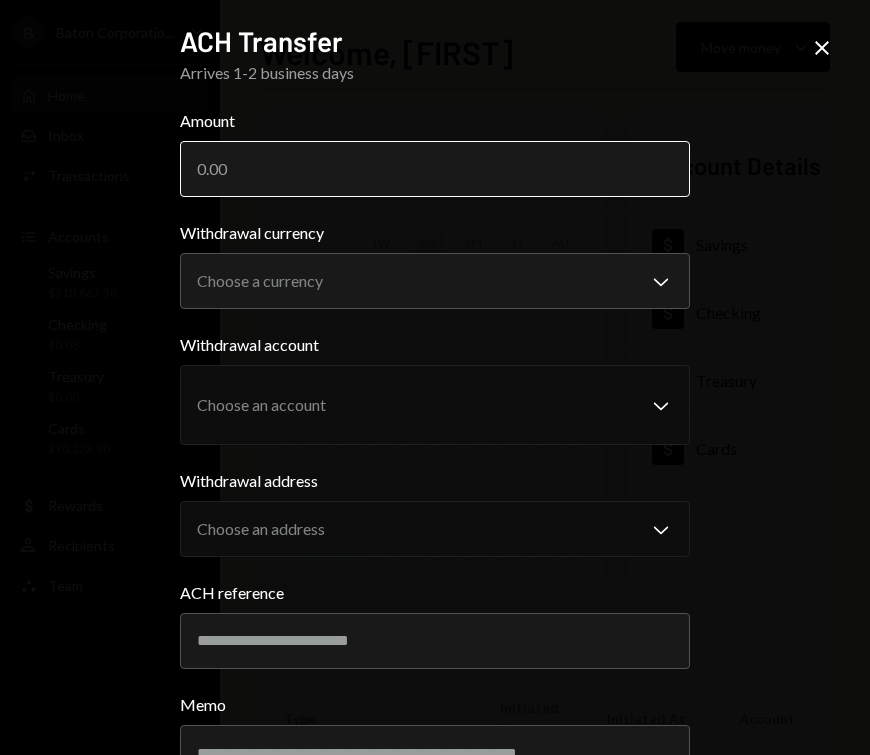 click on "Amount" at bounding box center [435, 169] 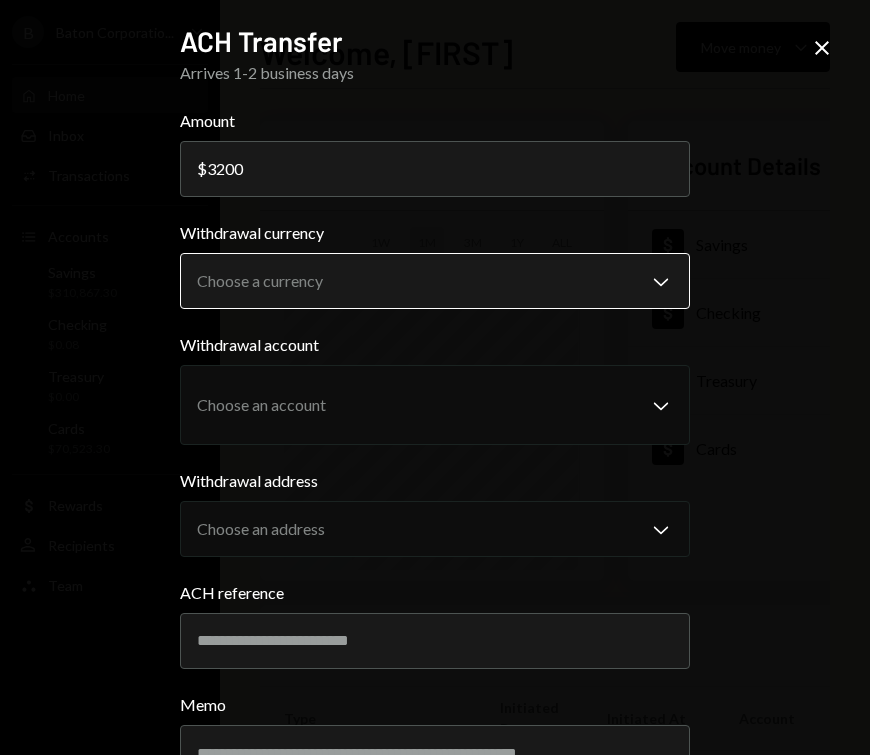 type on "3200" 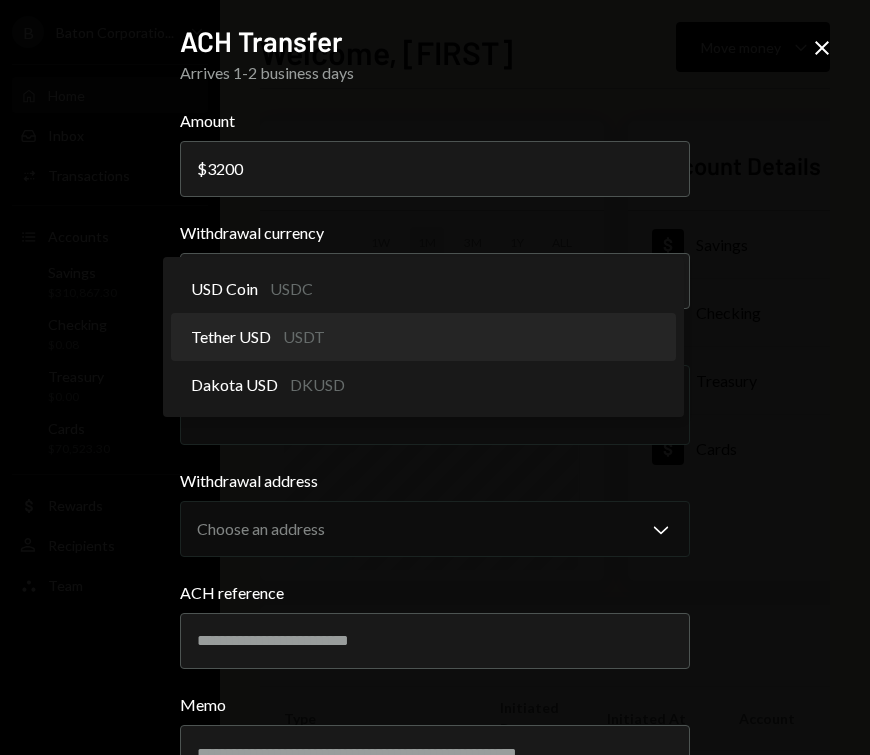 select on "****" 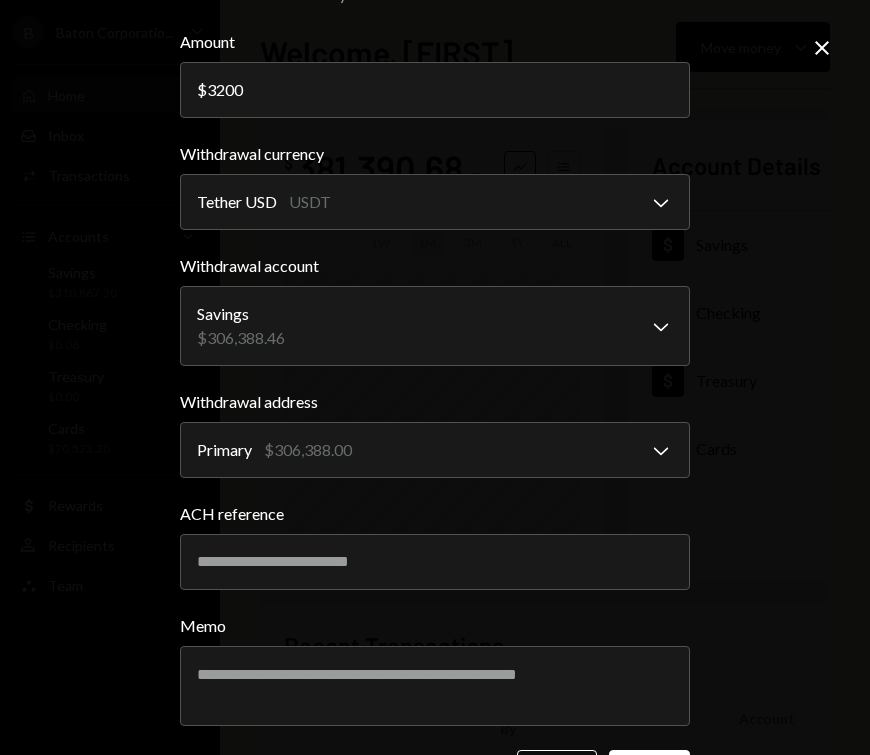 scroll, scrollTop: 103, scrollLeft: 0, axis: vertical 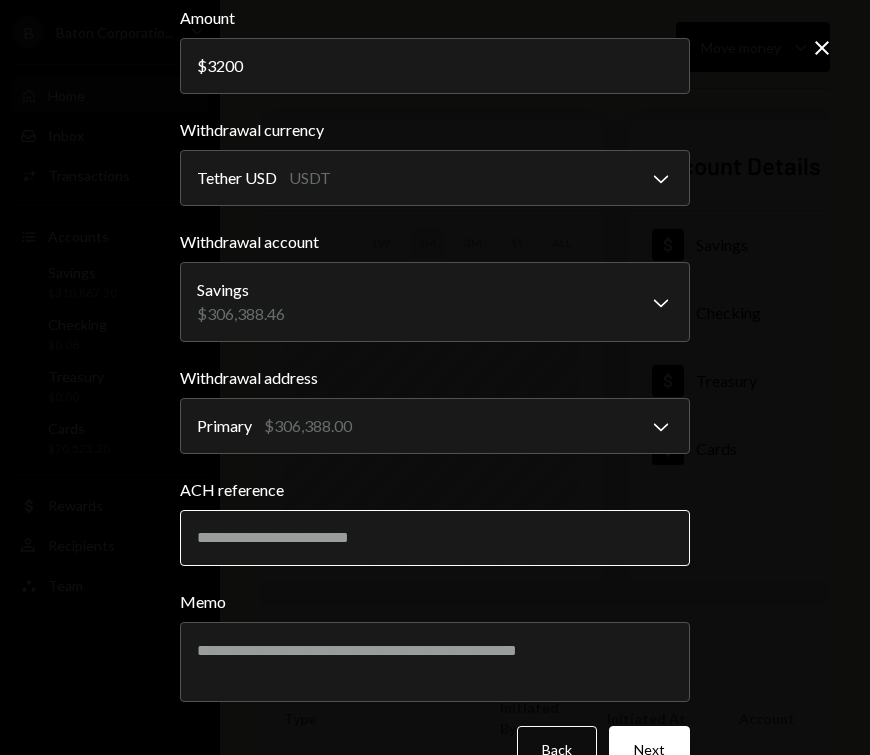 click on "ACH reference" at bounding box center (435, 538) 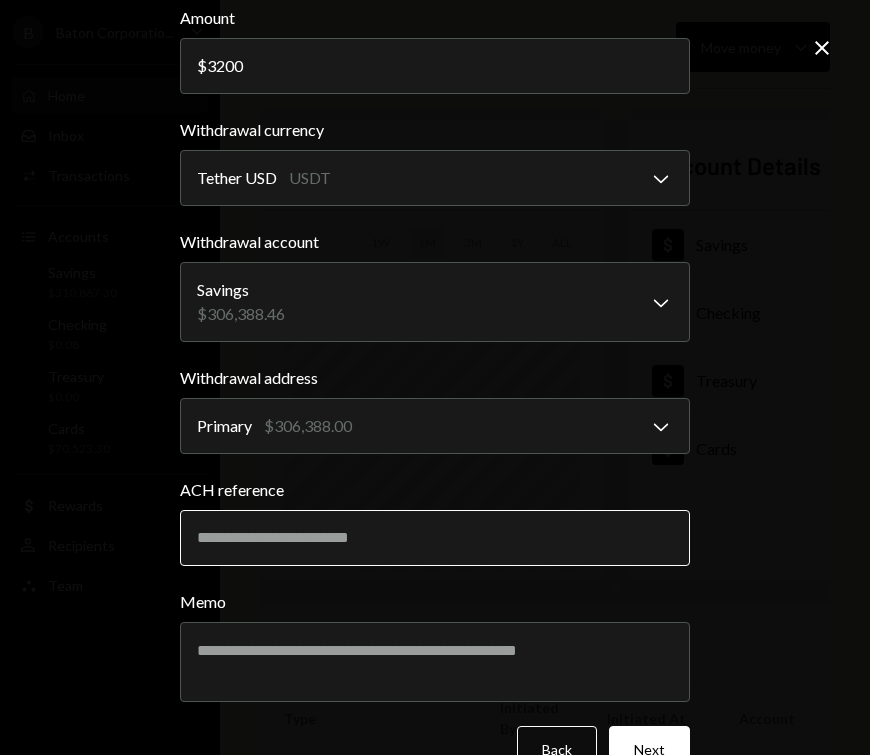 click on "ACH reference" at bounding box center [435, 538] 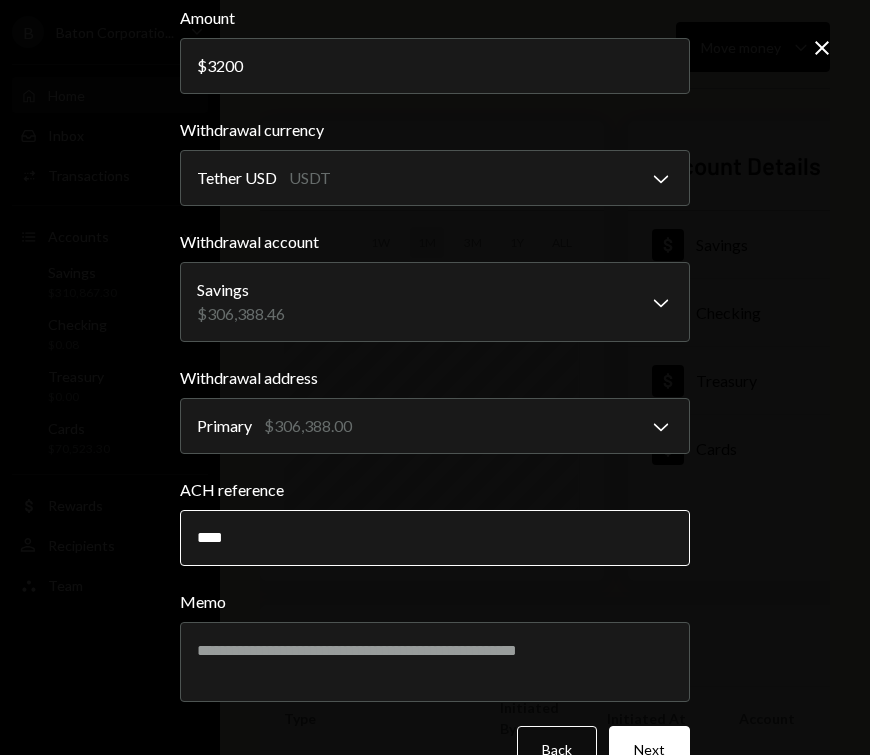 paste on "*****" 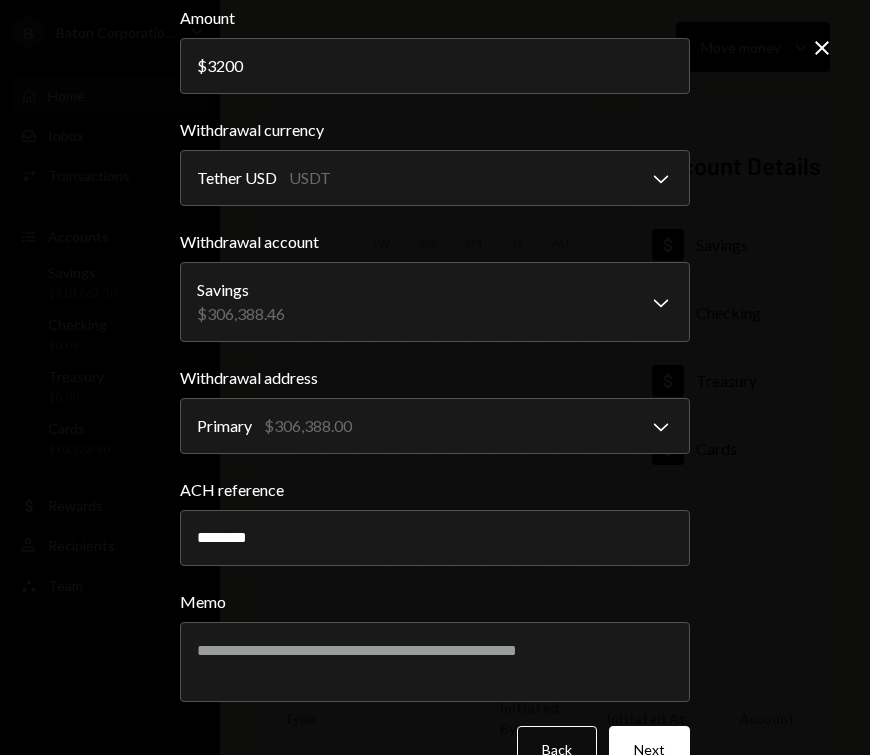 scroll, scrollTop: 152, scrollLeft: 0, axis: vertical 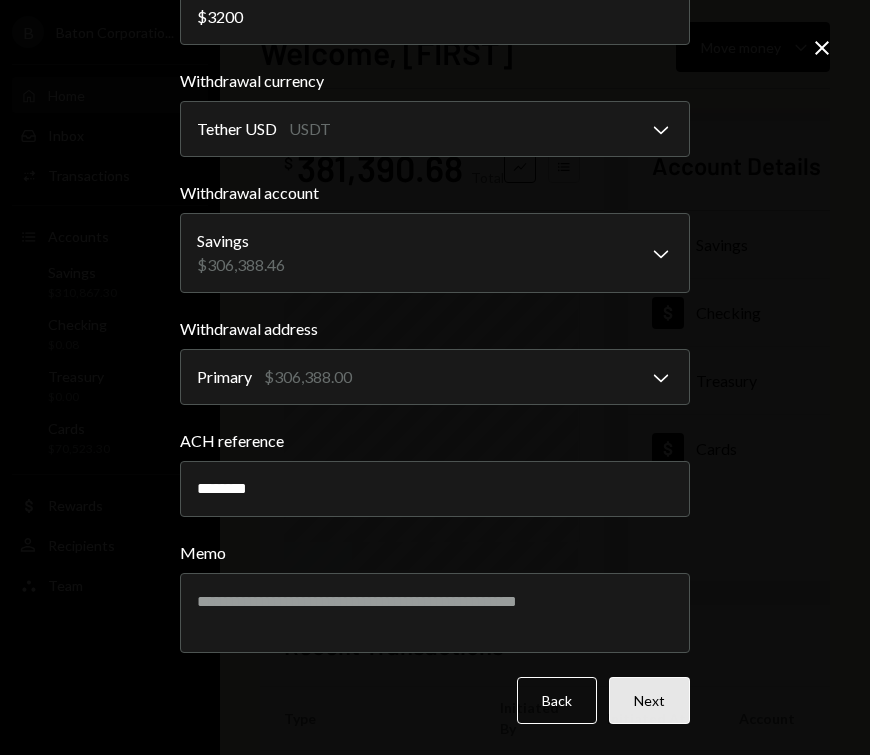 type on "********" 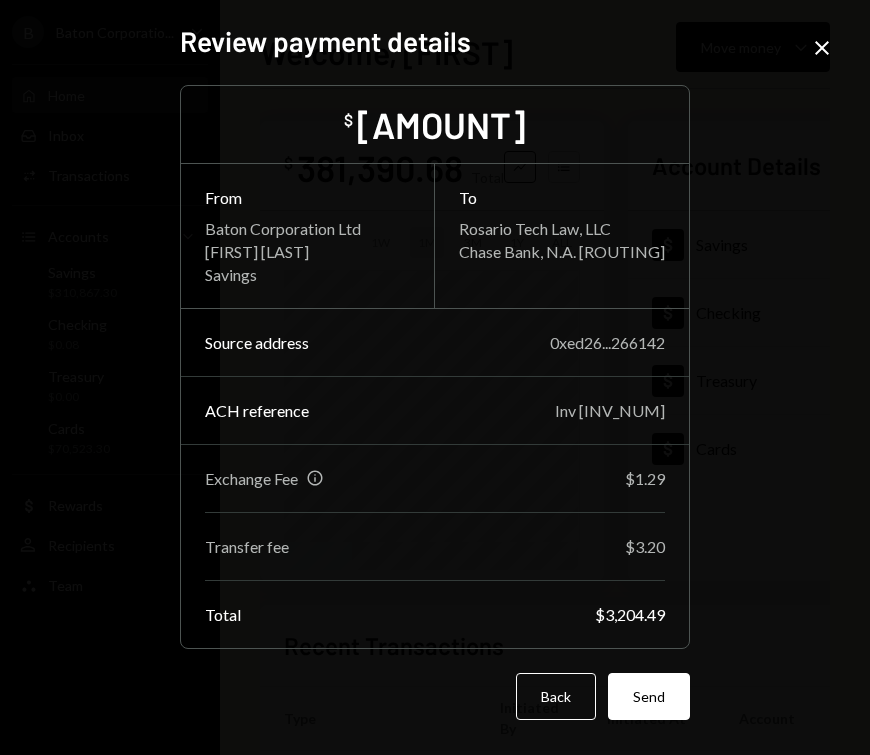 scroll, scrollTop: 1, scrollLeft: 0, axis: vertical 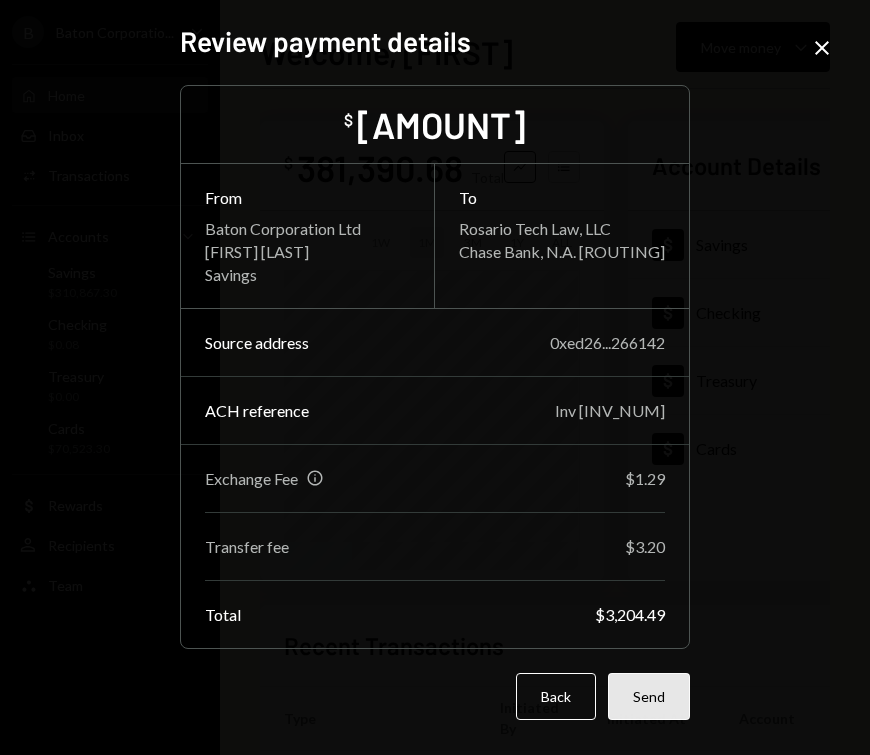 click on "Send" at bounding box center (649, 696) 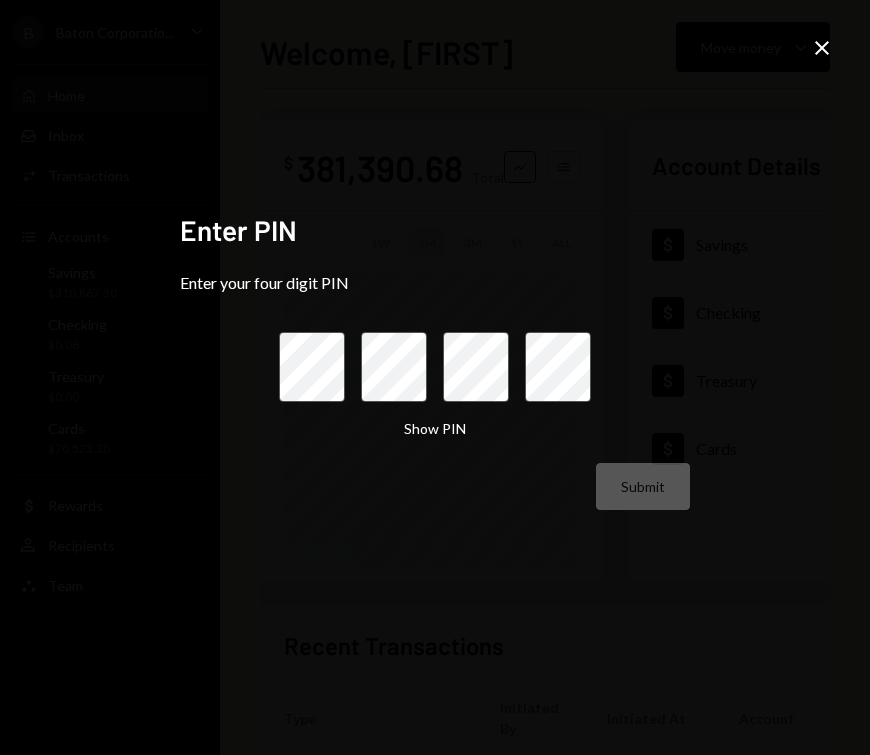 scroll, scrollTop: 0, scrollLeft: 0, axis: both 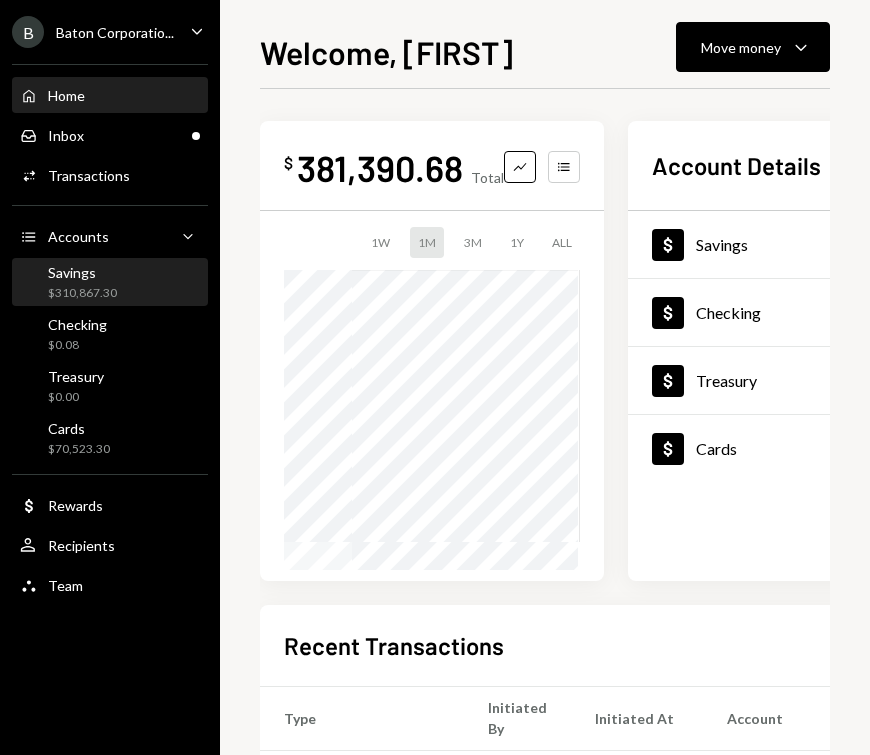 click on "$310,867.30" at bounding box center (82, 293) 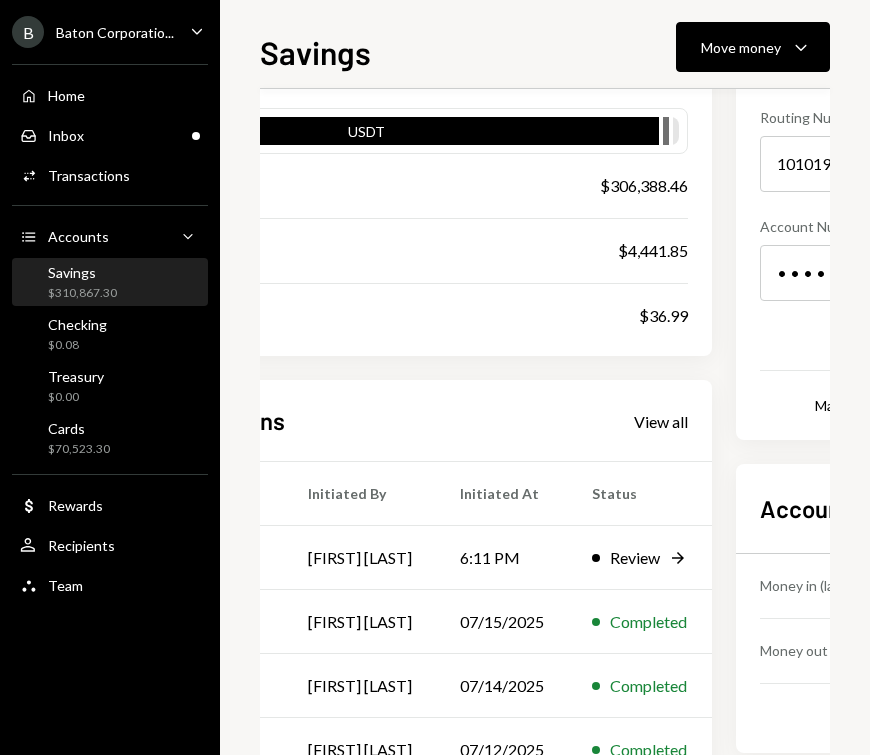 scroll, scrollTop: 190, scrollLeft: 0, axis: vertical 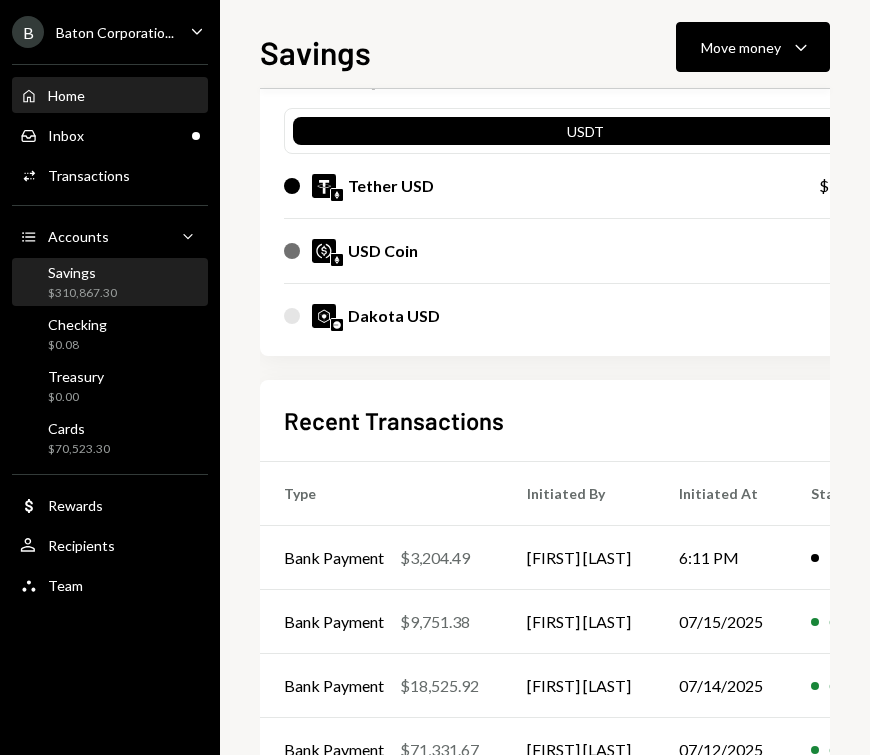click on "Home Home" at bounding box center [110, 96] 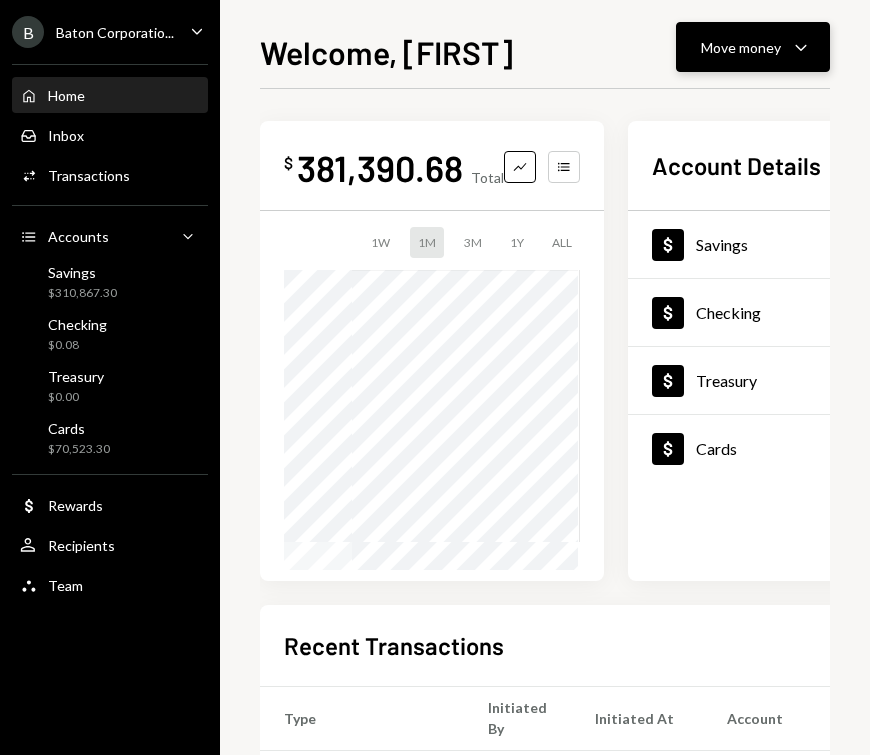 click on "Move money Caret Down" at bounding box center (753, 47) 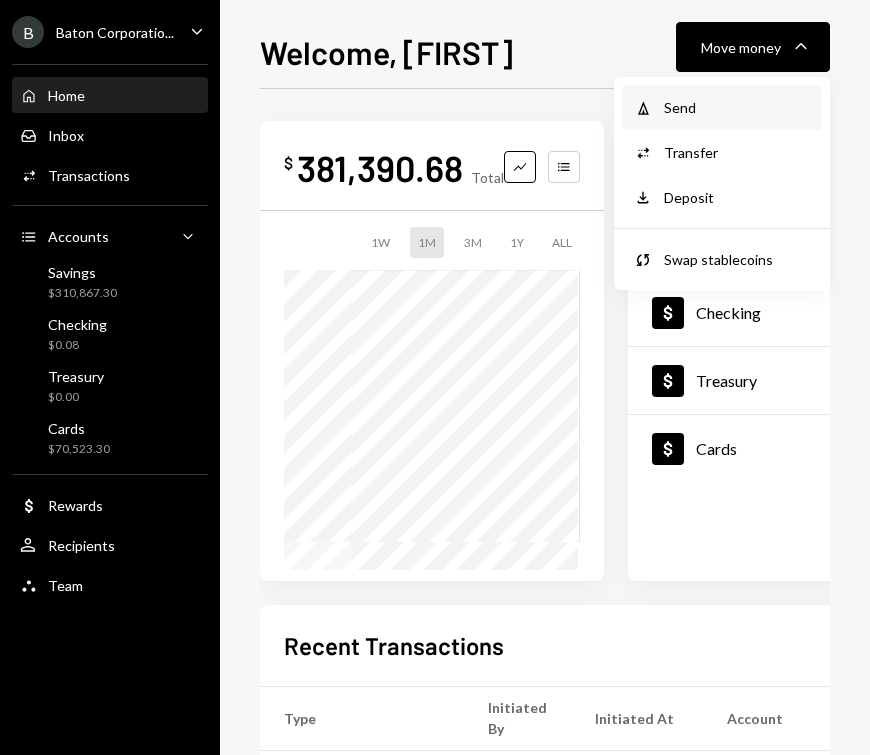 click on "Send" at bounding box center [737, 107] 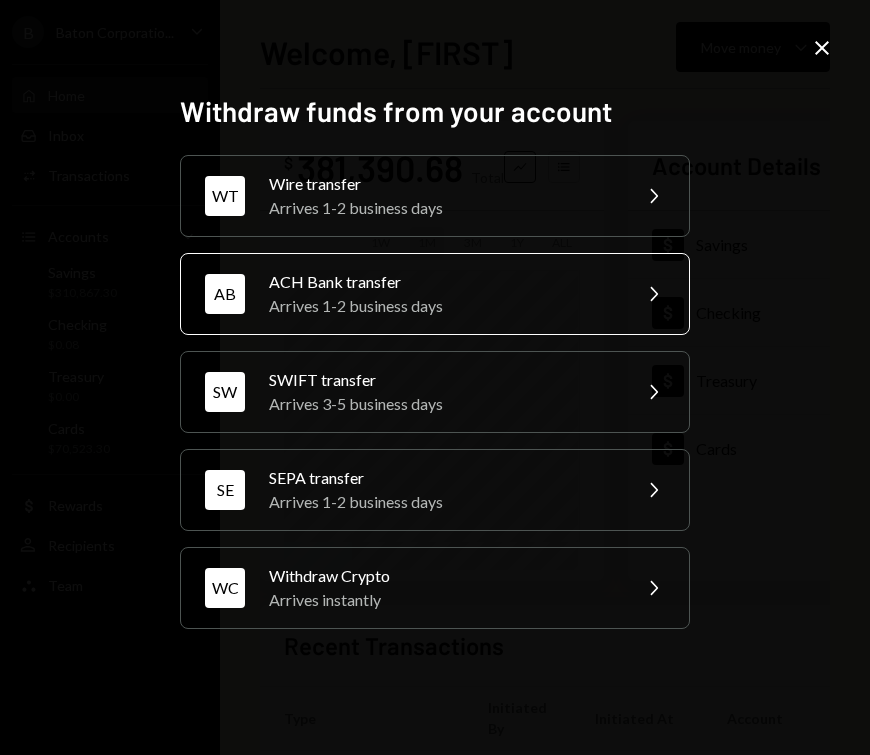 click on "Arrives 1-2 business days" at bounding box center (443, 306) 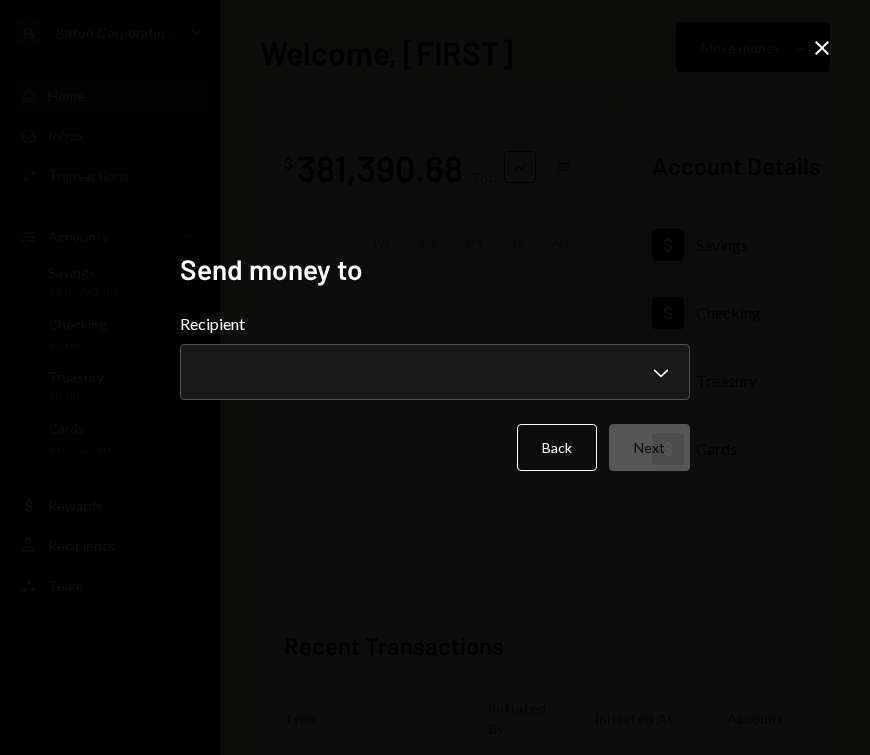 click on "**********" at bounding box center (435, 391) 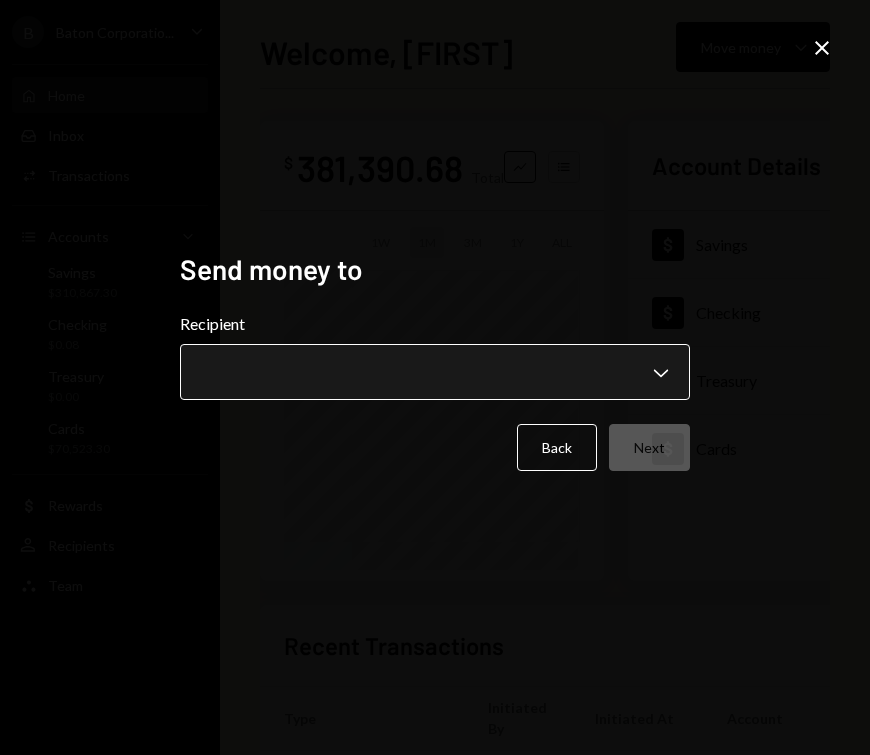 click on "**********" at bounding box center (435, 377) 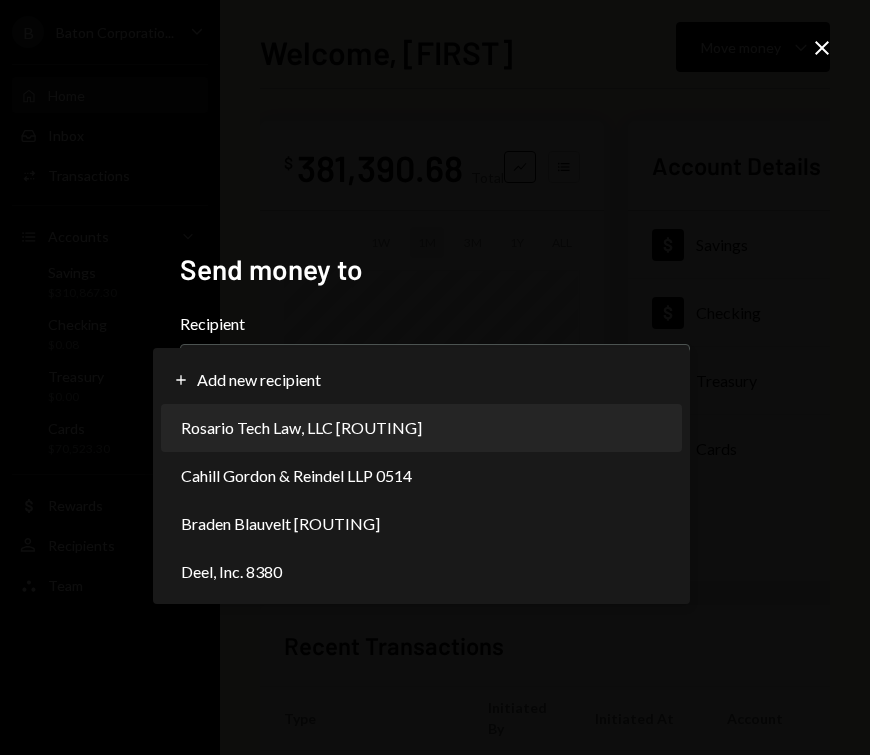select on "**********" 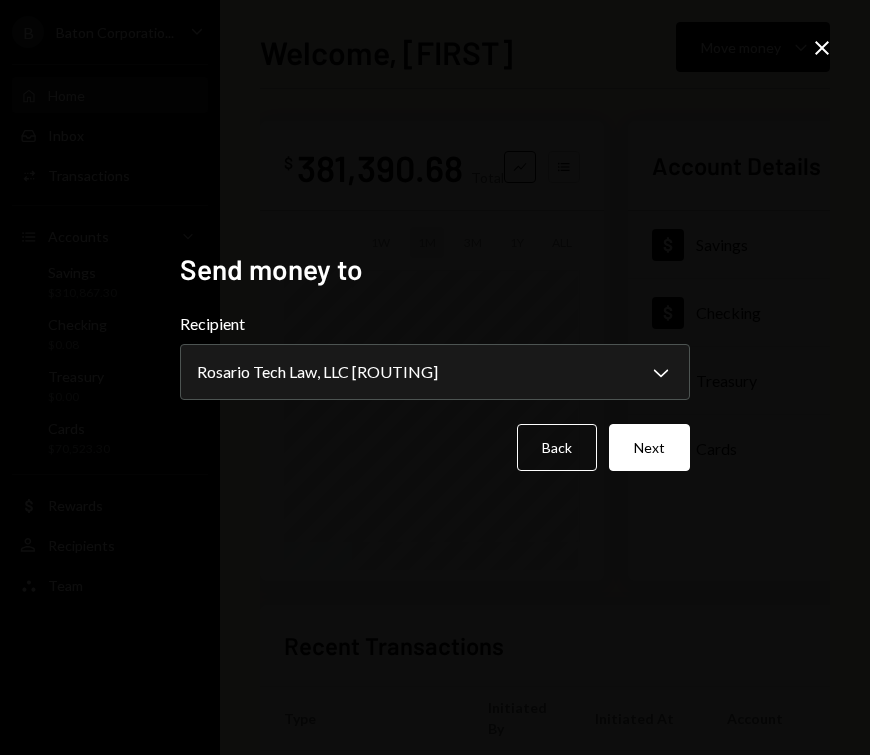 click on "**********" at bounding box center [435, 377] 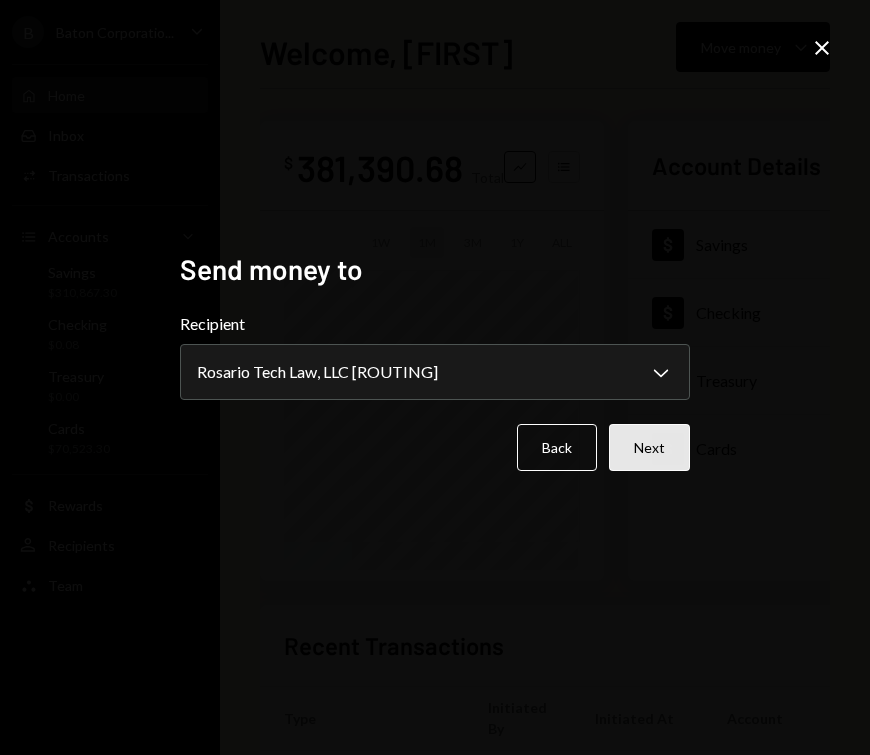 click on "Next" at bounding box center [649, 447] 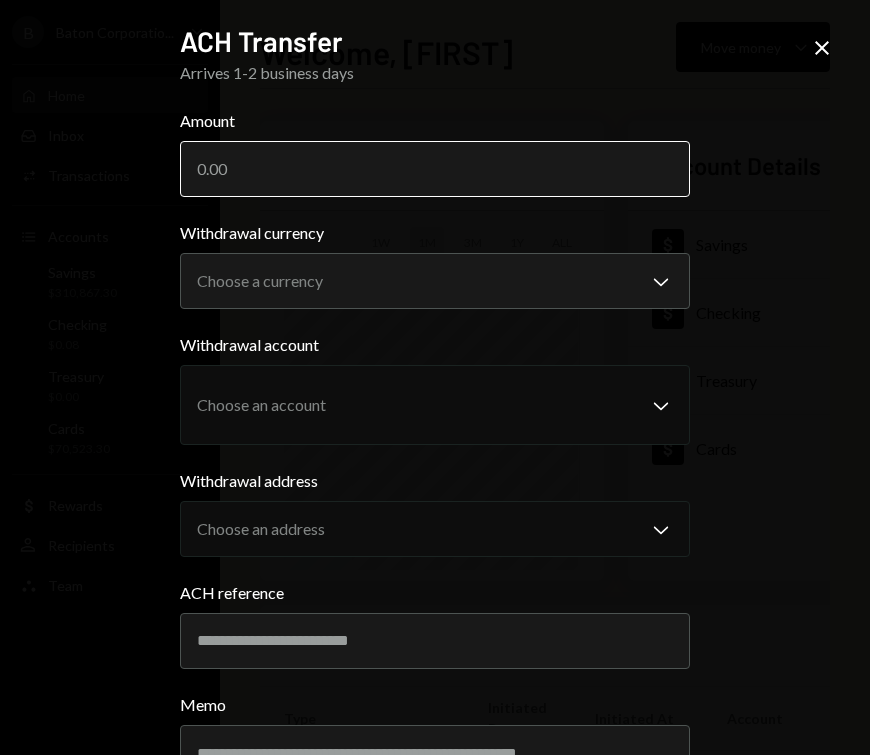 click on "Amount" at bounding box center [435, 169] 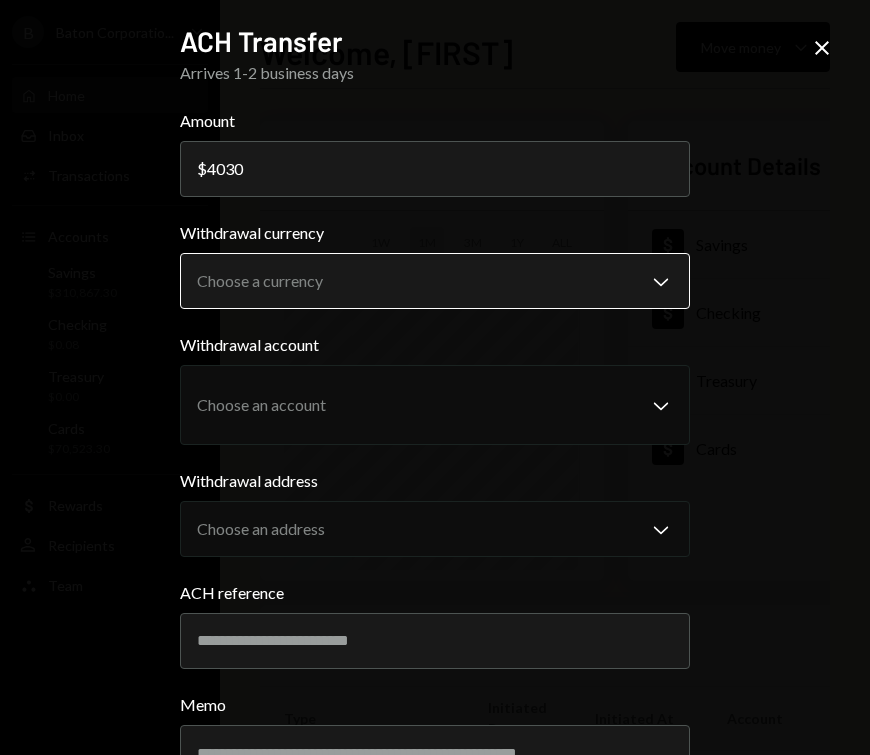 type on "4030" 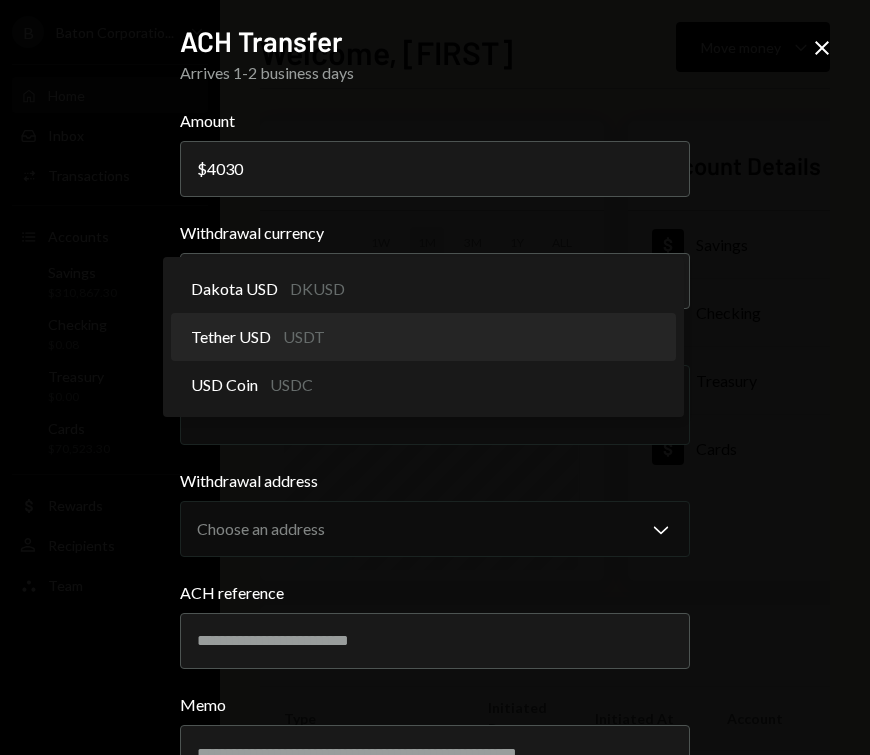 select on "****" 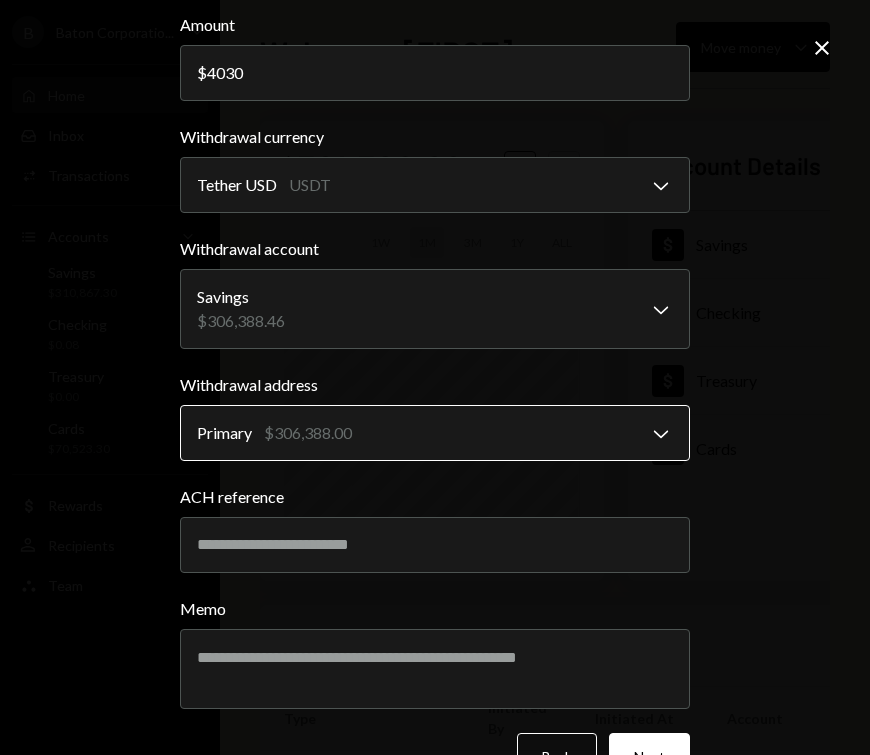 scroll, scrollTop: 152, scrollLeft: 0, axis: vertical 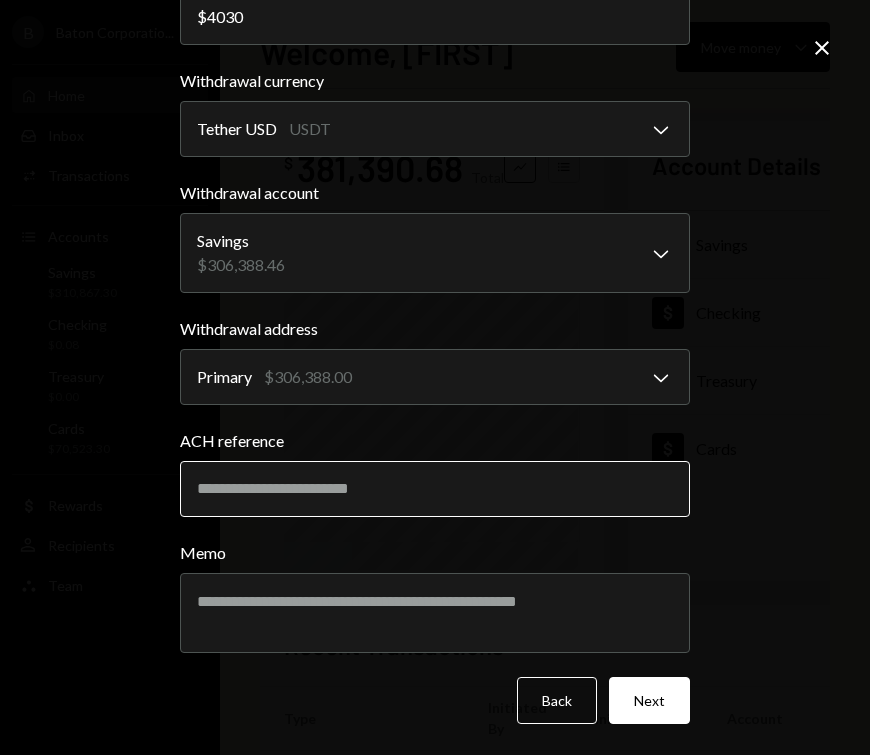 click on "ACH reference" at bounding box center (435, 489) 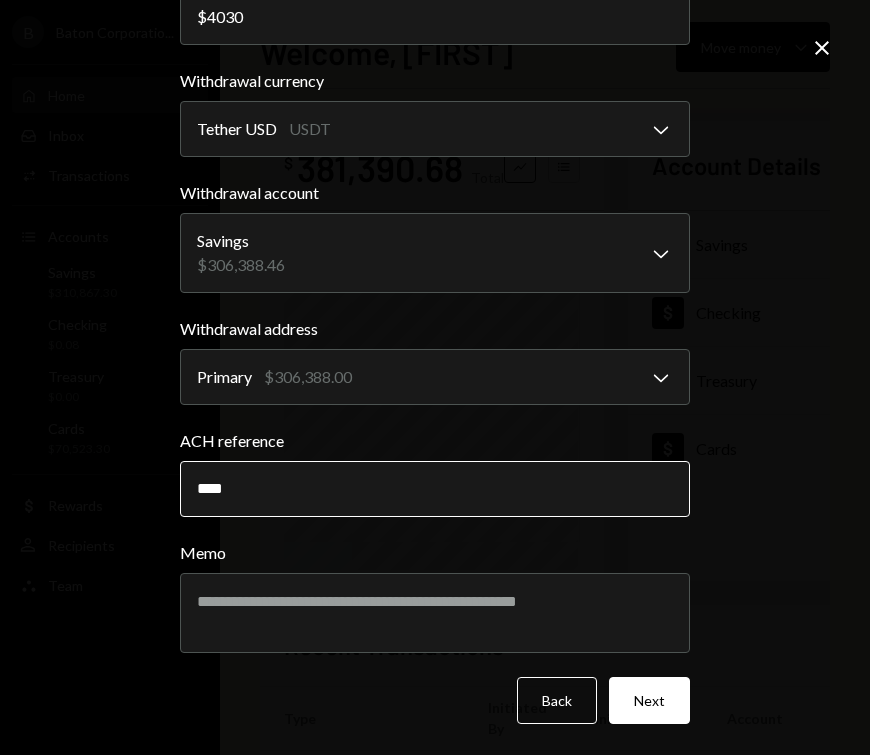 paste on "*****" 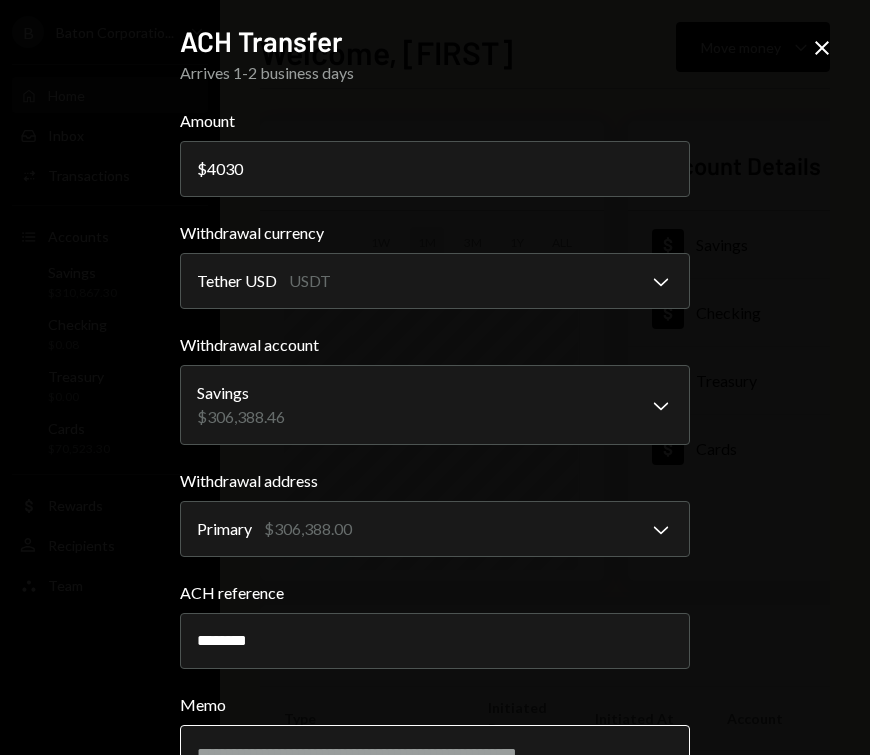 scroll, scrollTop: 152, scrollLeft: 0, axis: vertical 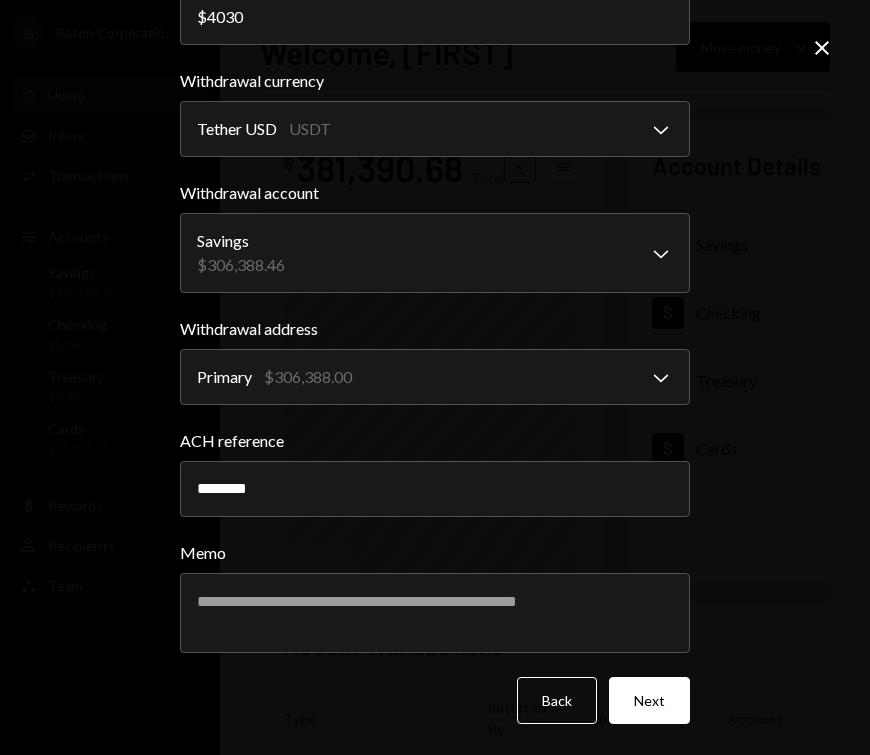 type on "********" 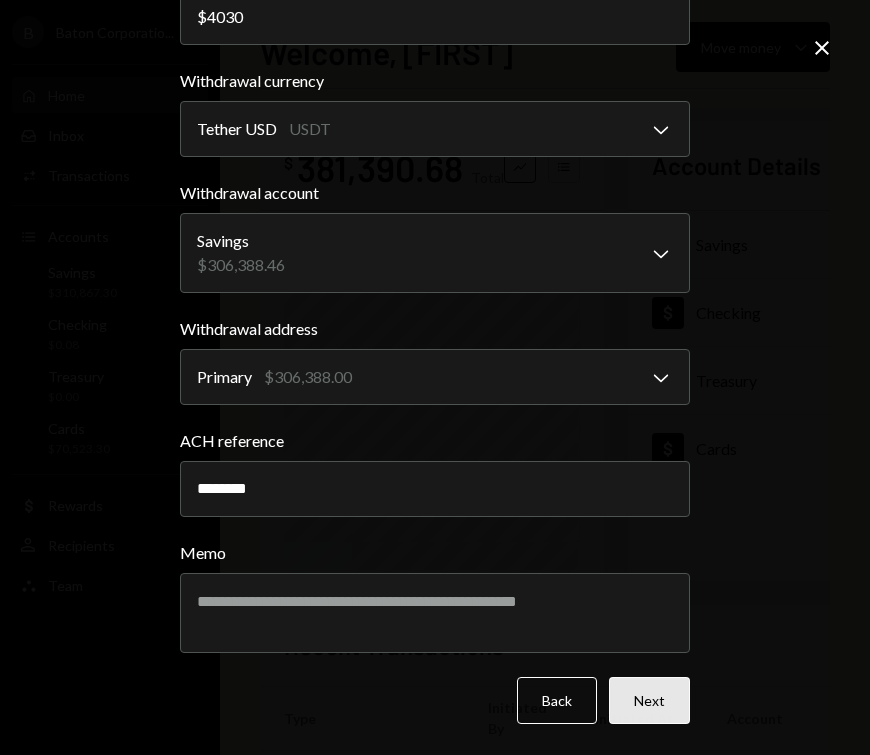 click on "Next" at bounding box center (649, 700) 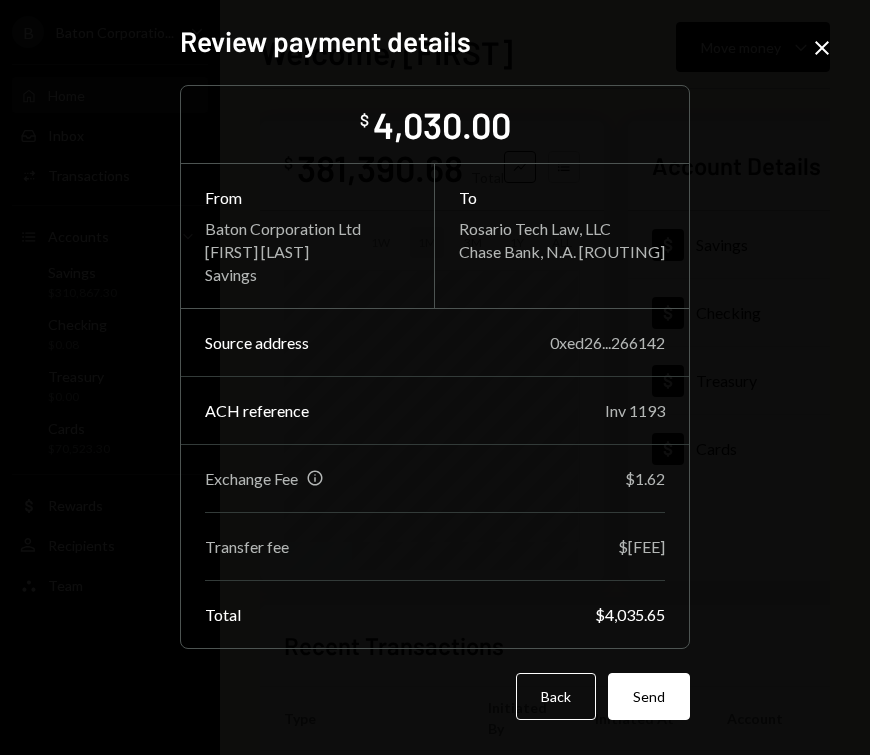 scroll, scrollTop: 1, scrollLeft: 0, axis: vertical 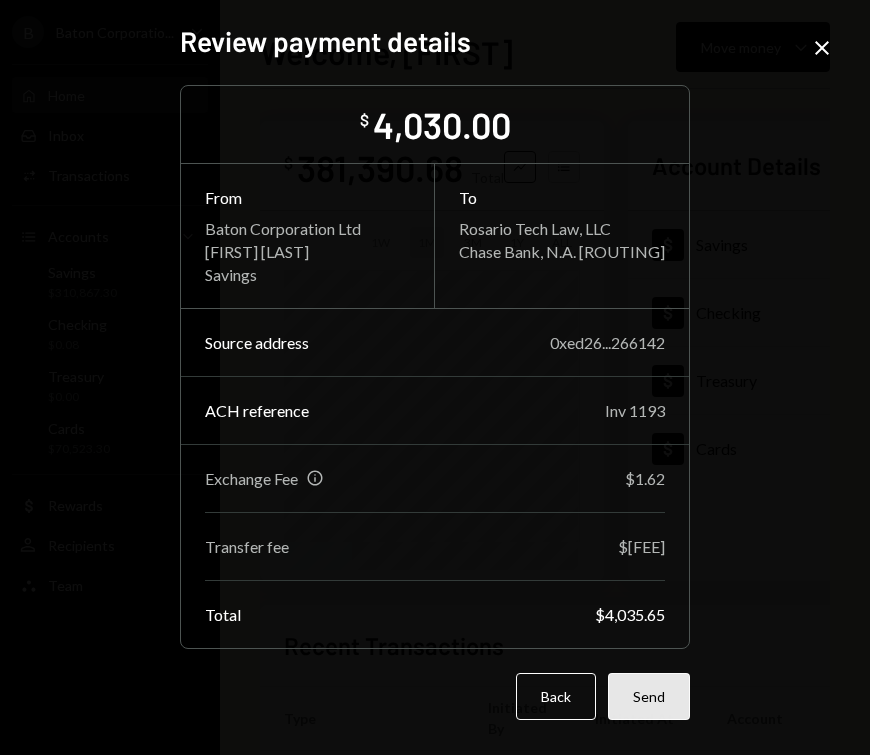 click on "Send" at bounding box center [649, 696] 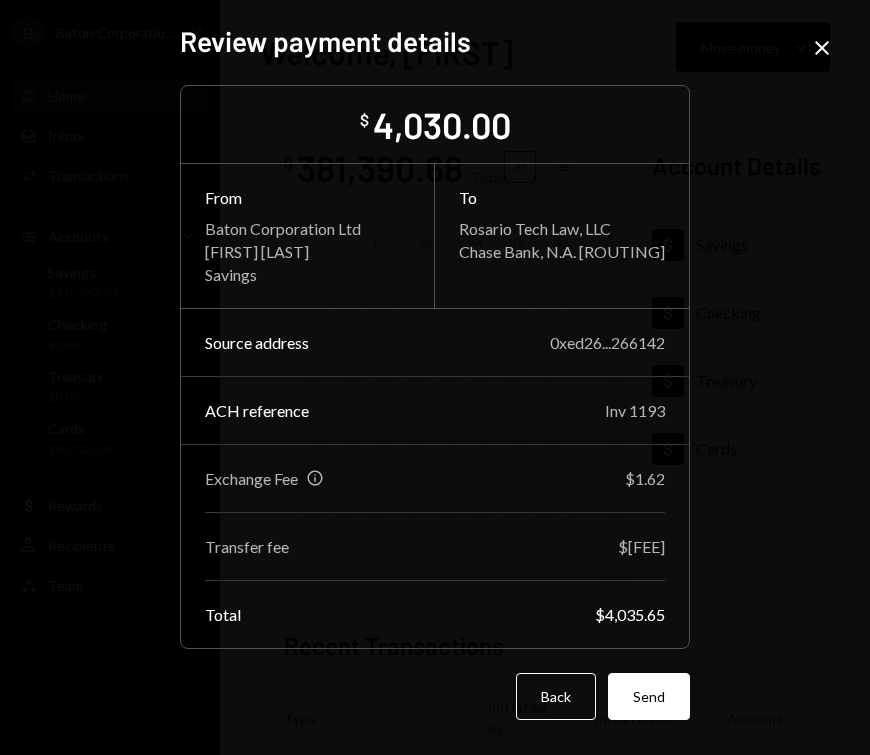 scroll, scrollTop: 0, scrollLeft: 0, axis: both 